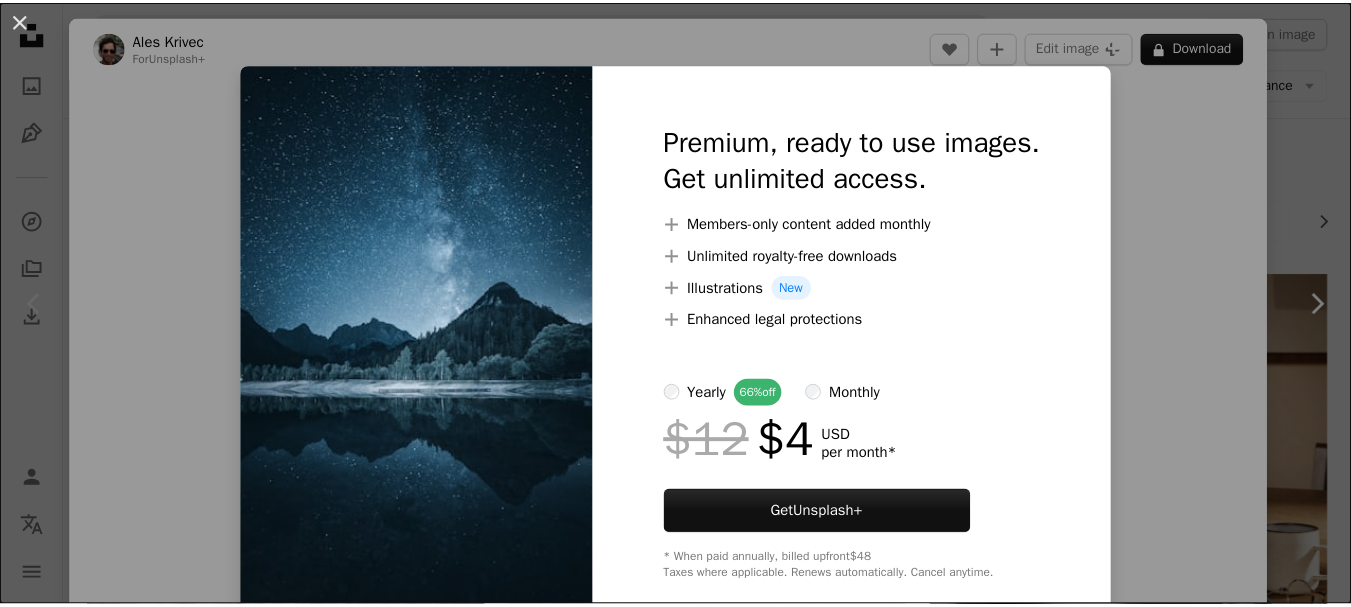 scroll, scrollTop: 200, scrollLeft: 0, axis: vertical 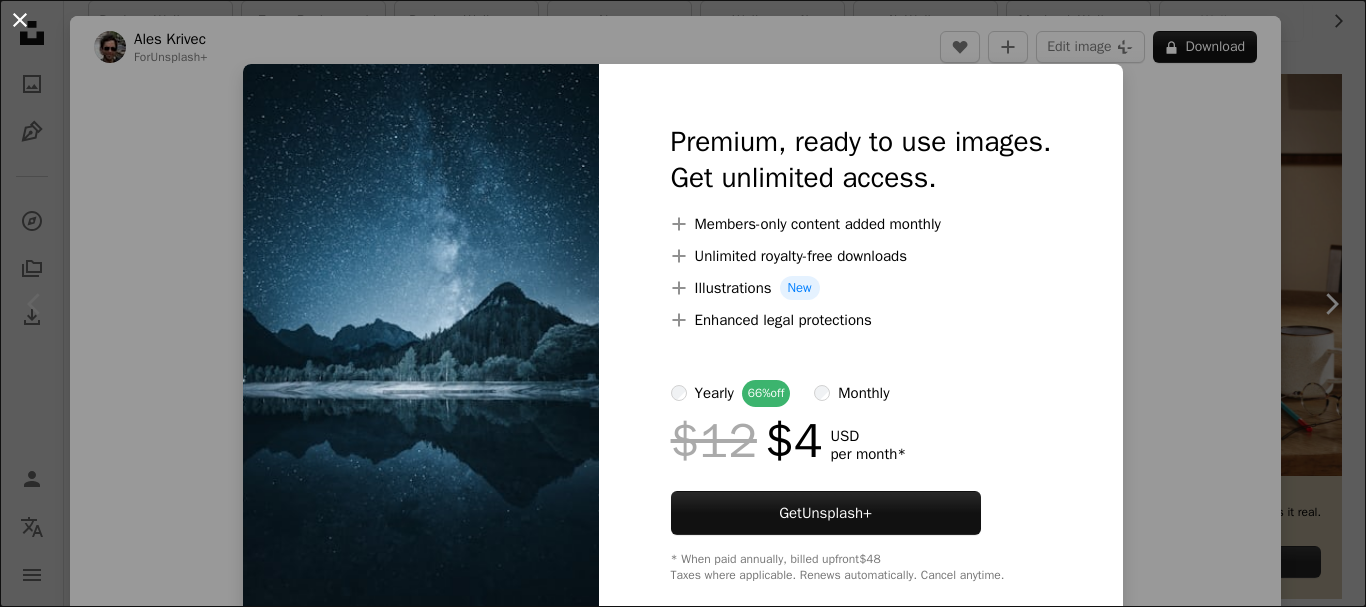 click on "An X shape" at bounding box center (20, 20) 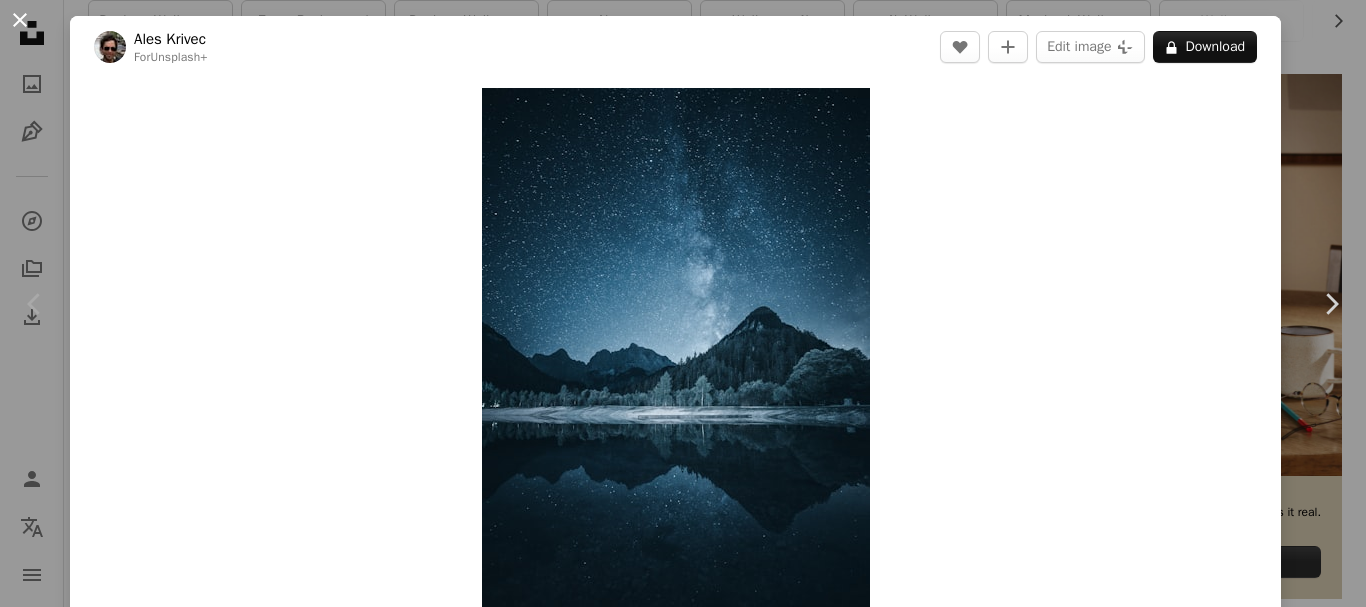 click on "An X shape" at bounding box center [20, 20] 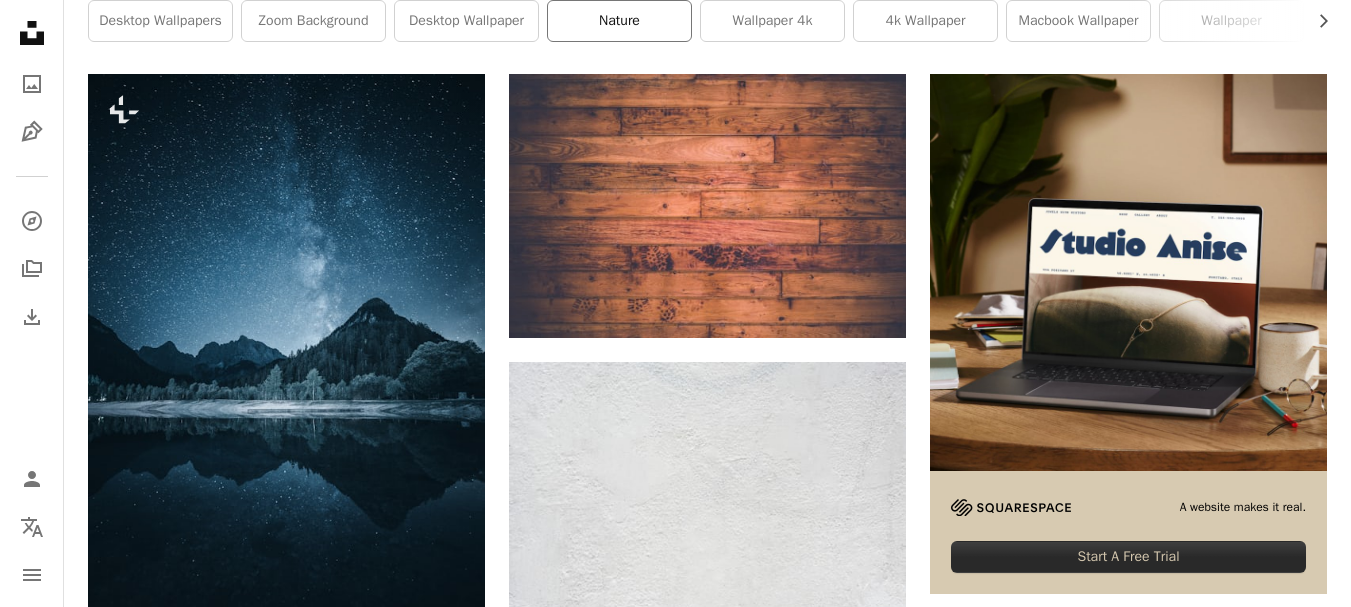 click on "nature" at bounding box center [619, 21] 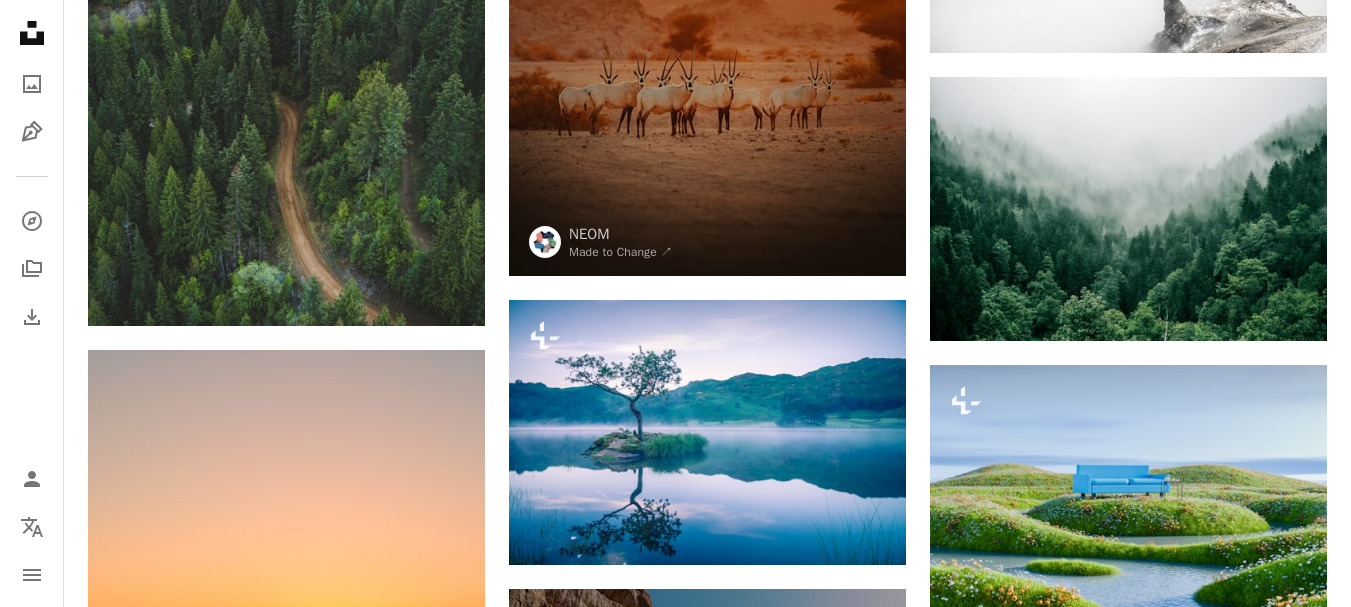 scroll, scrollTop: 8500, scrollLeft: 0, axis: vertical 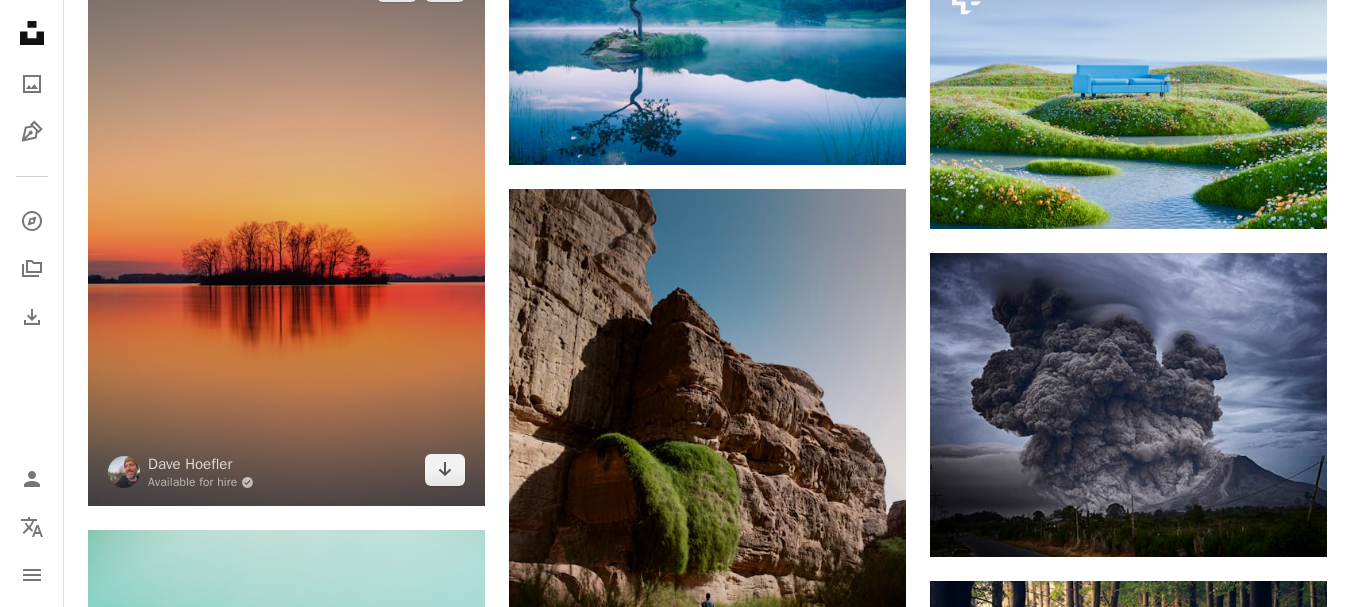 click at bounding box center (286, 228) 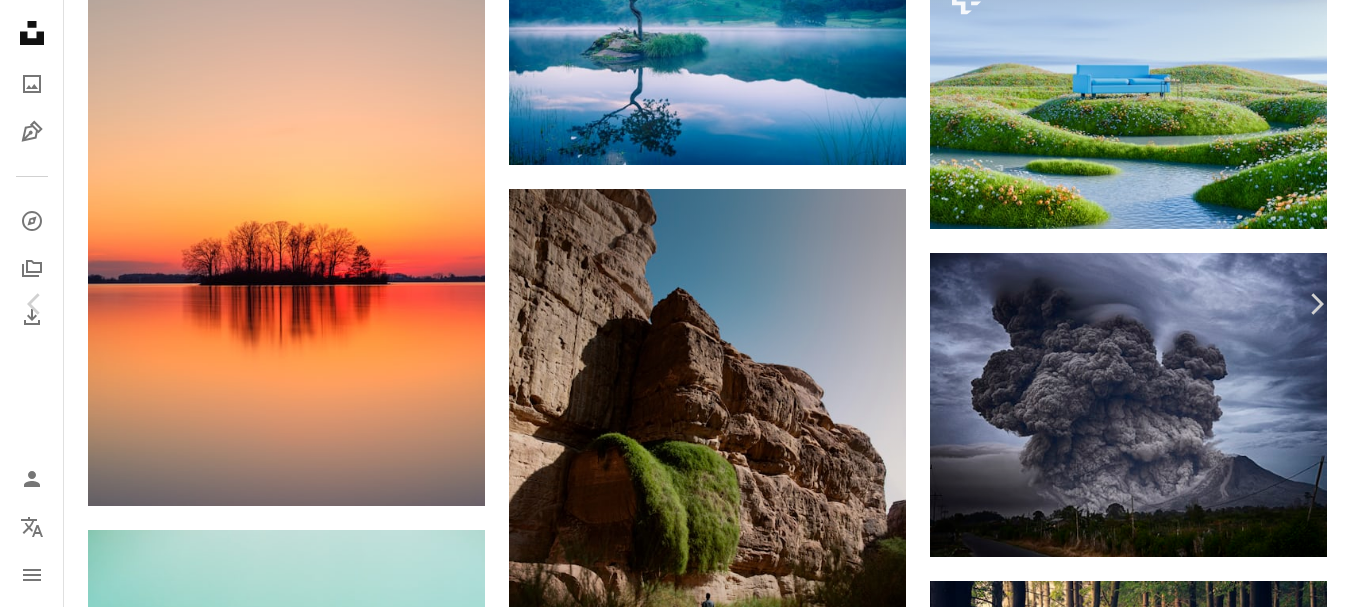 click on "Chevron down" 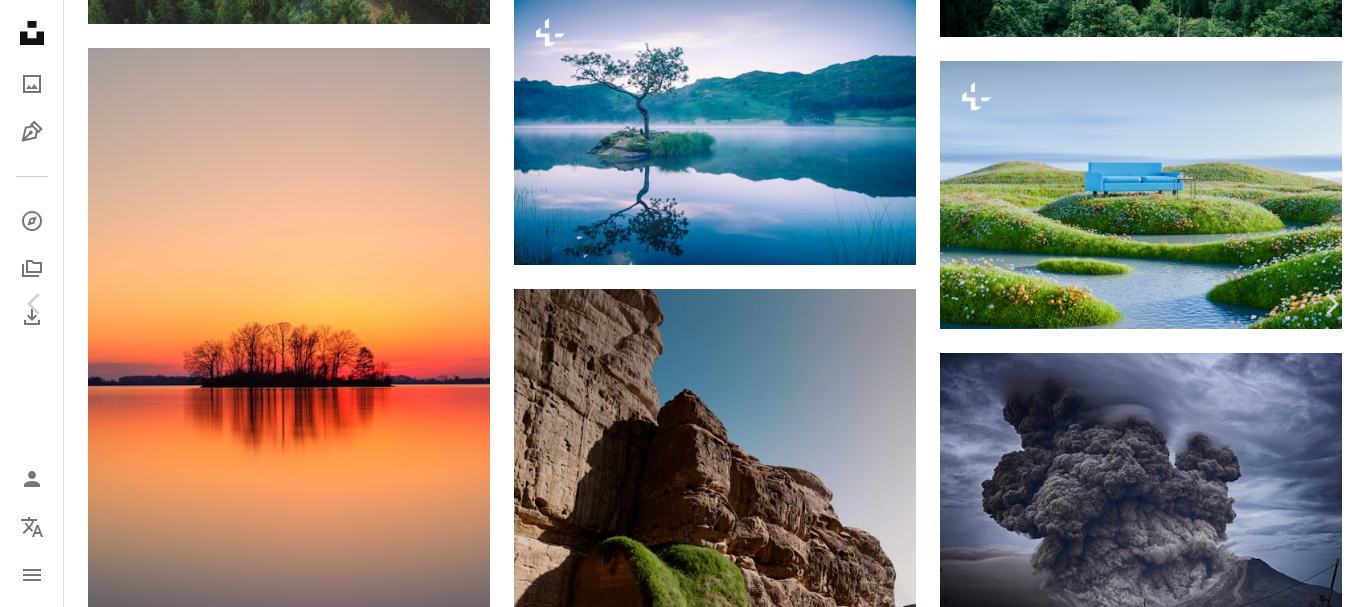 click on "Original Size" at bounding box center [1089, 3228] 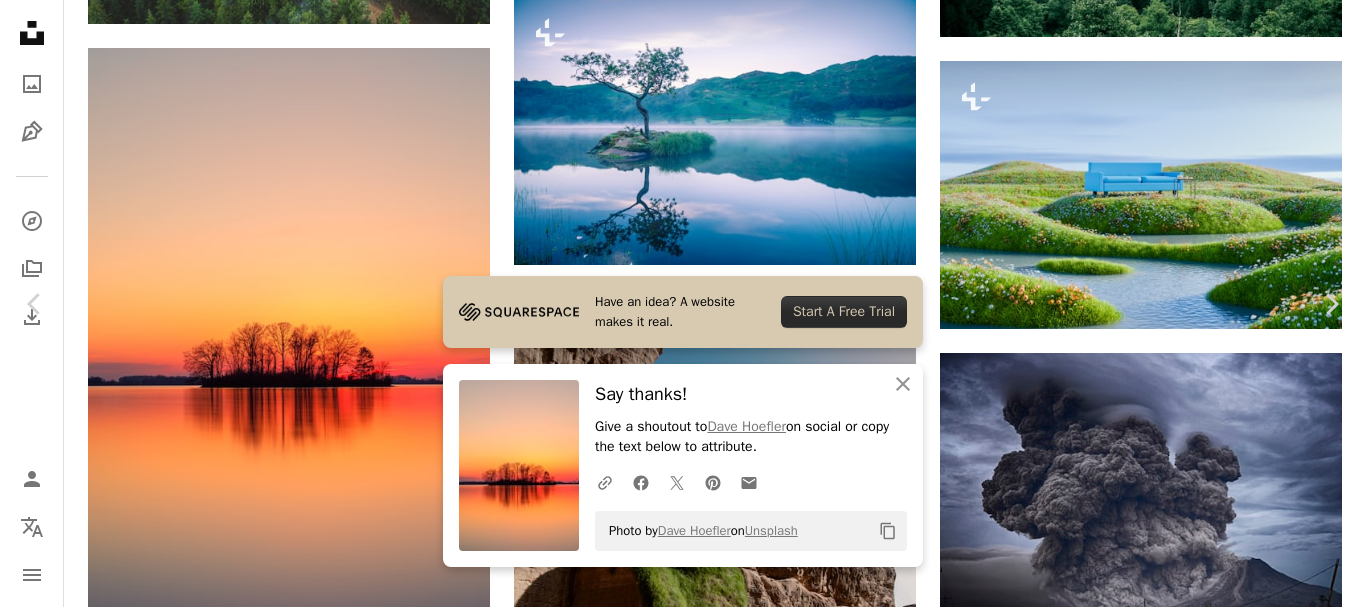 click on "Zoom in" at bounding box center [675, 3385] 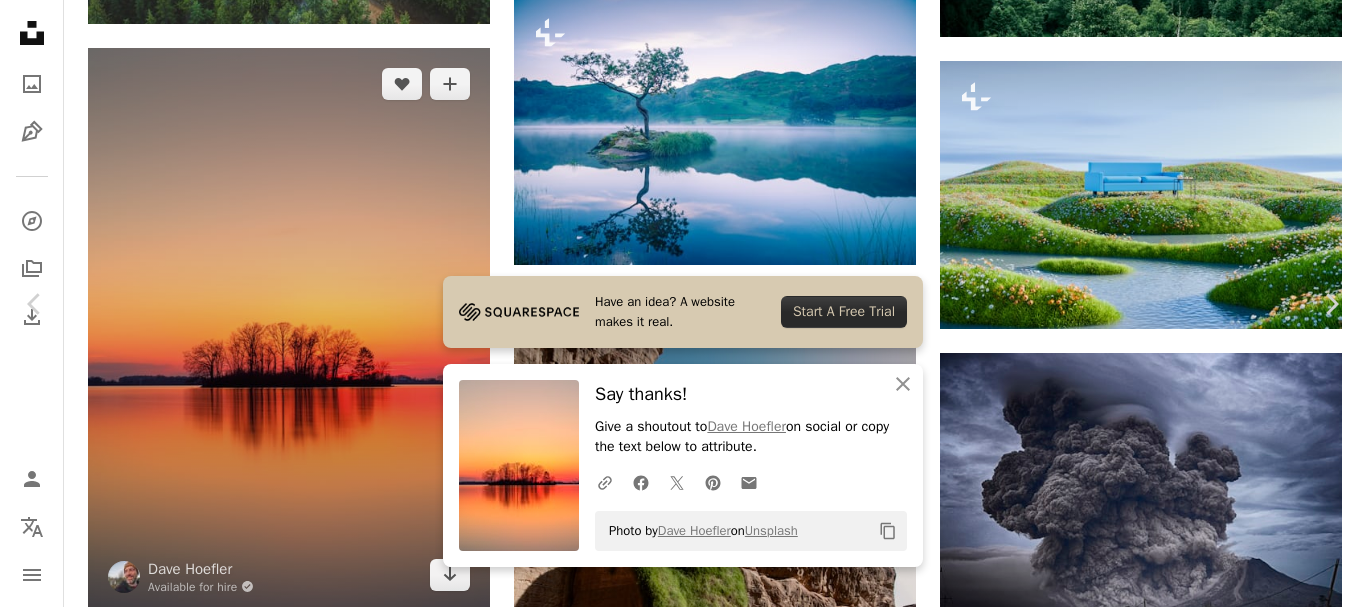 drag, startPoint x: 18, startPoint y: 24, endPoint x: 199, endPoint y: 135, distance: 212.32523 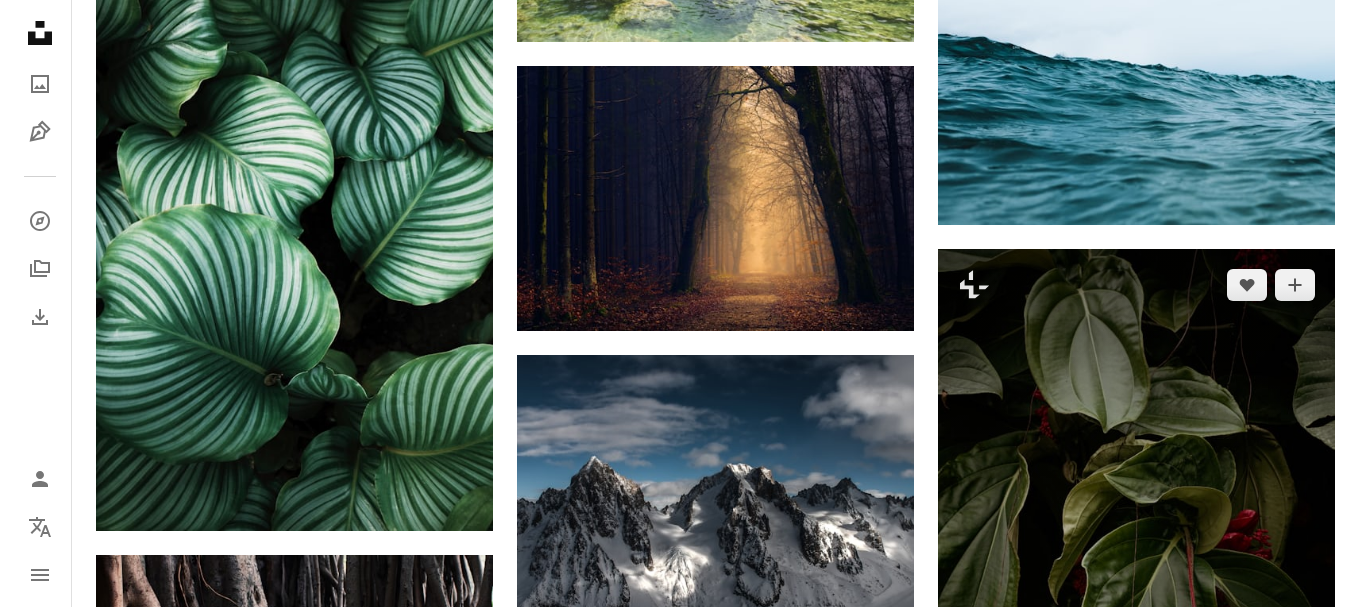 scroll, scrollTop: 12600, scrollLeft: 0, axis: vertical 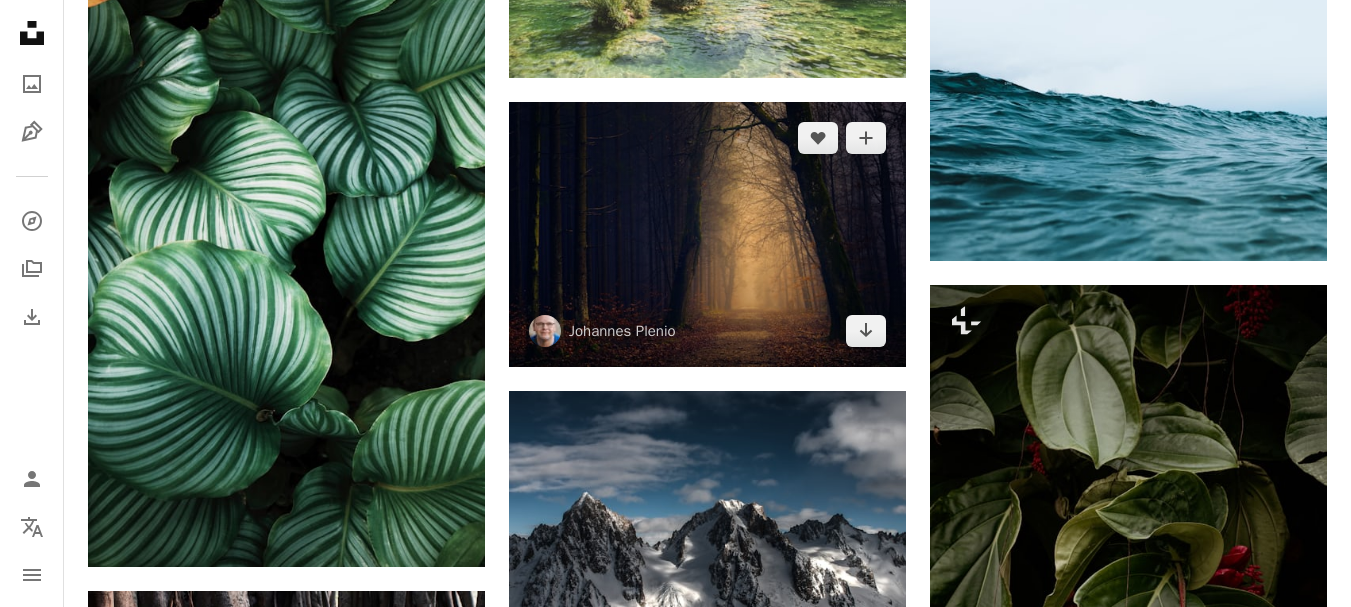 click at bounding box center [707, 234] 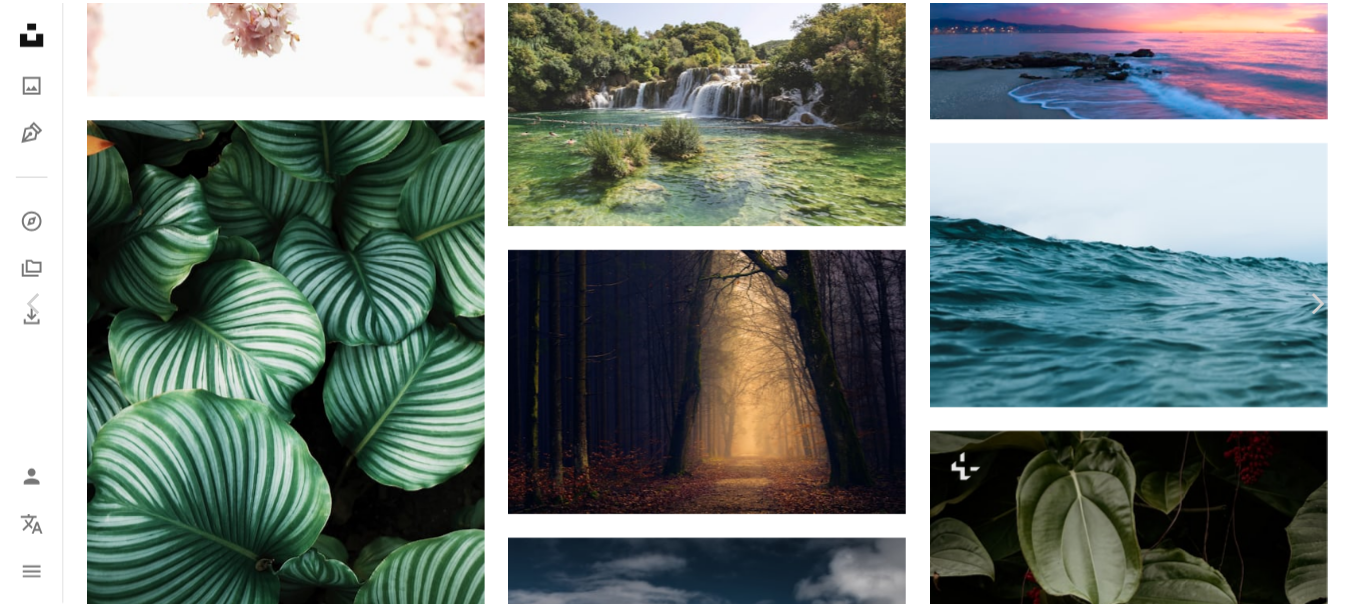 scroll, scrollTop: 0, scrollLeft: 0, axis: both 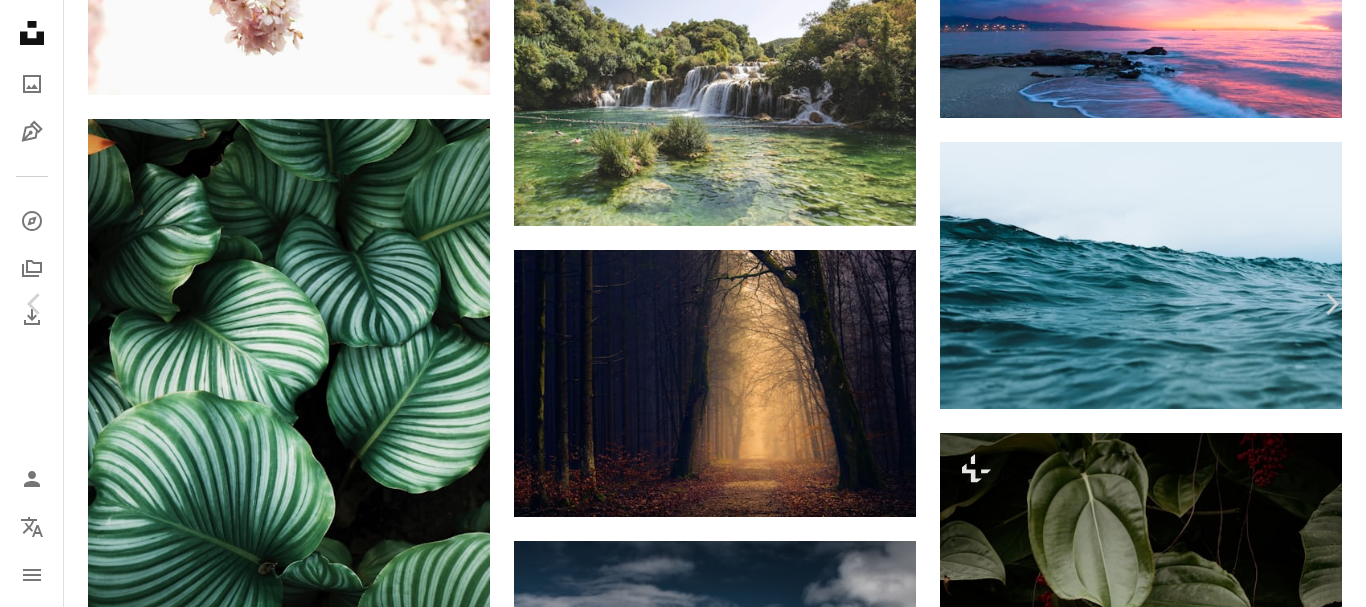 click on "An X shape" at bounding box center (20, 20) 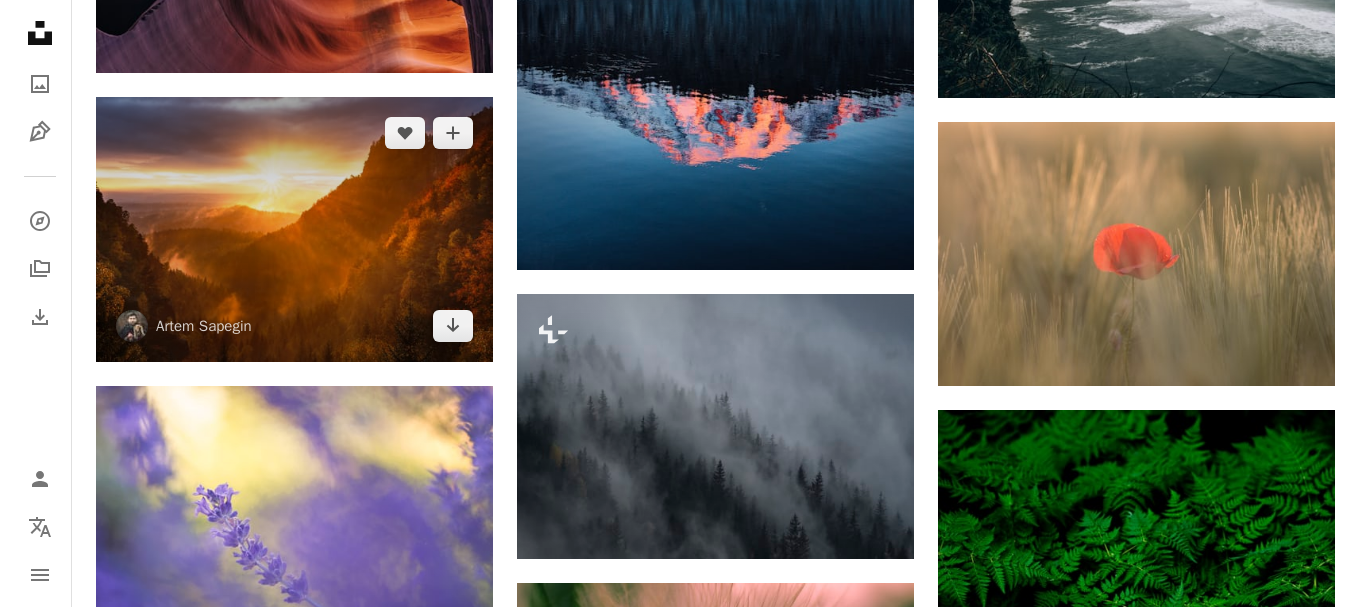scroll, scrollTop: 13500, scrollLeft: 0, axis: vertical 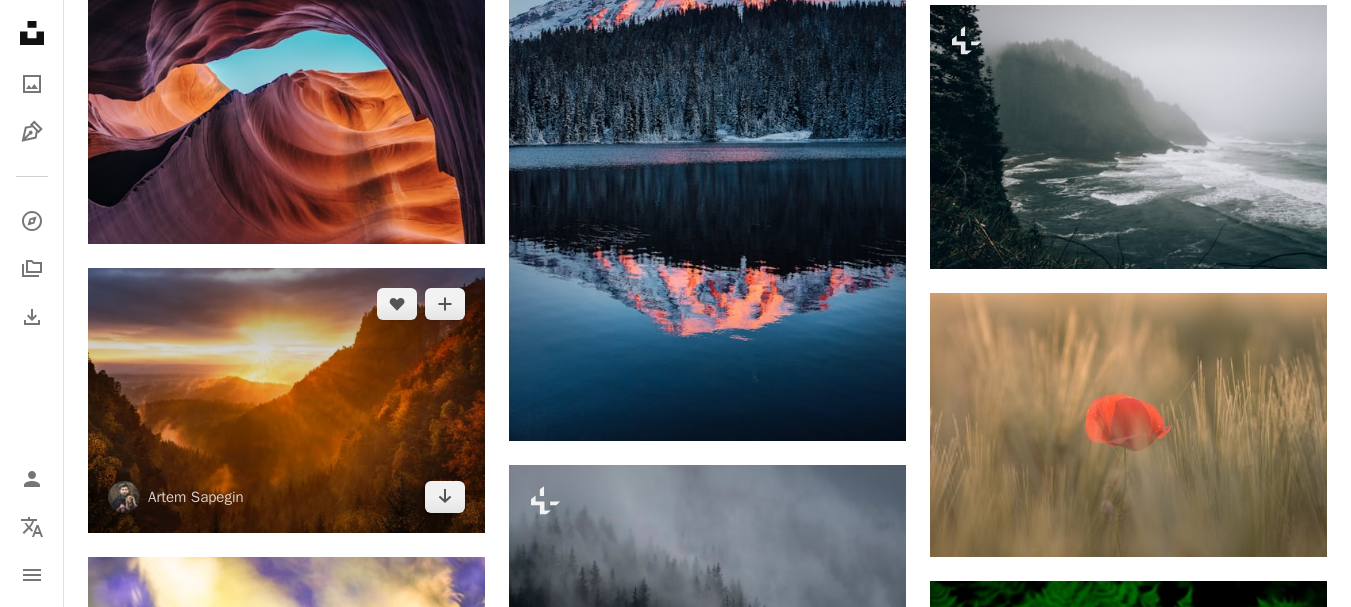 click at bounding box center (286, 400) 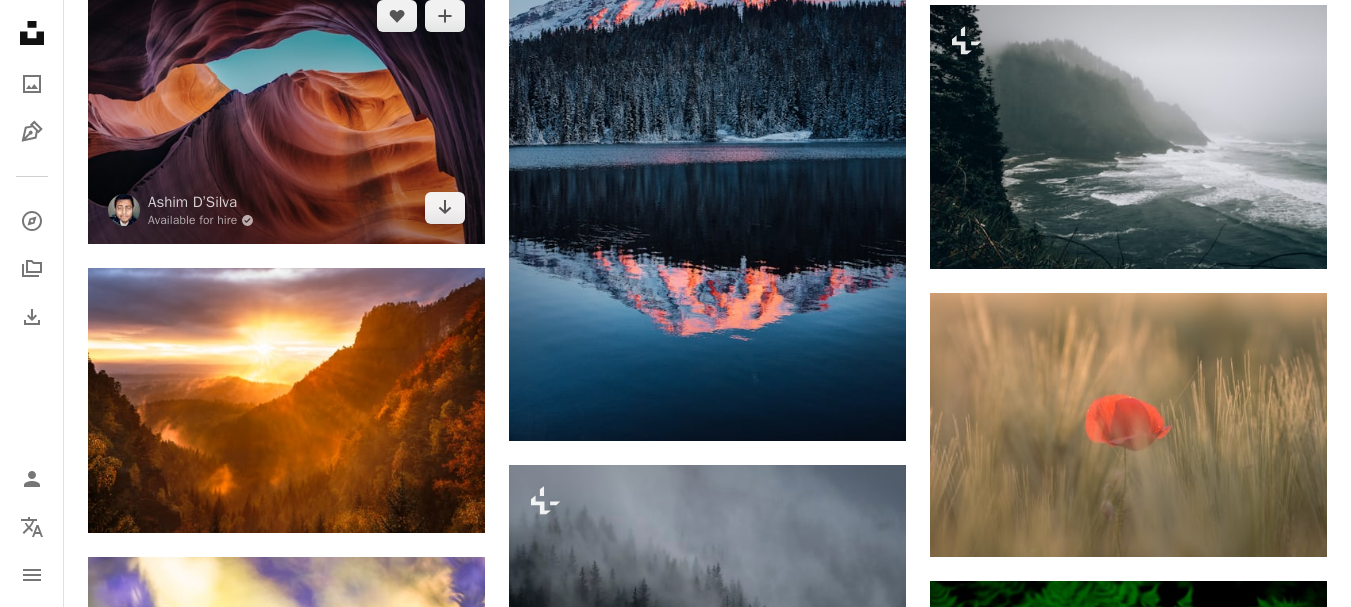 click at bounding box center (286, 112) 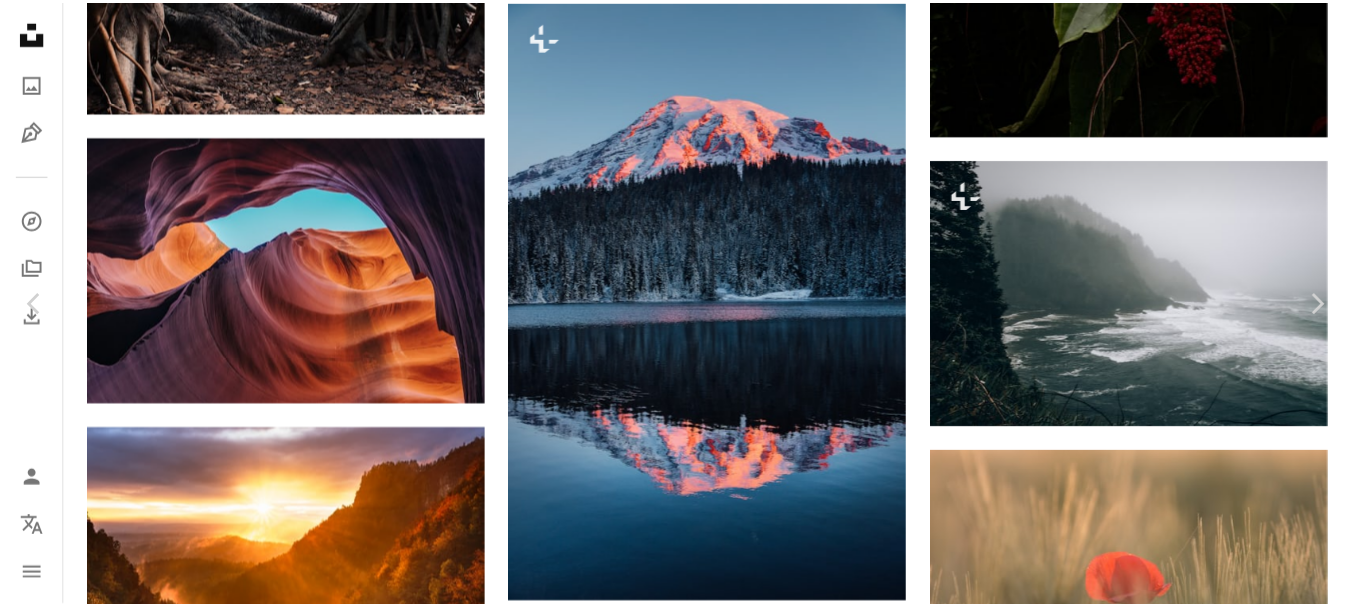 scroll, scrollTop: 100, scrollLeft: 0, axis: vertical 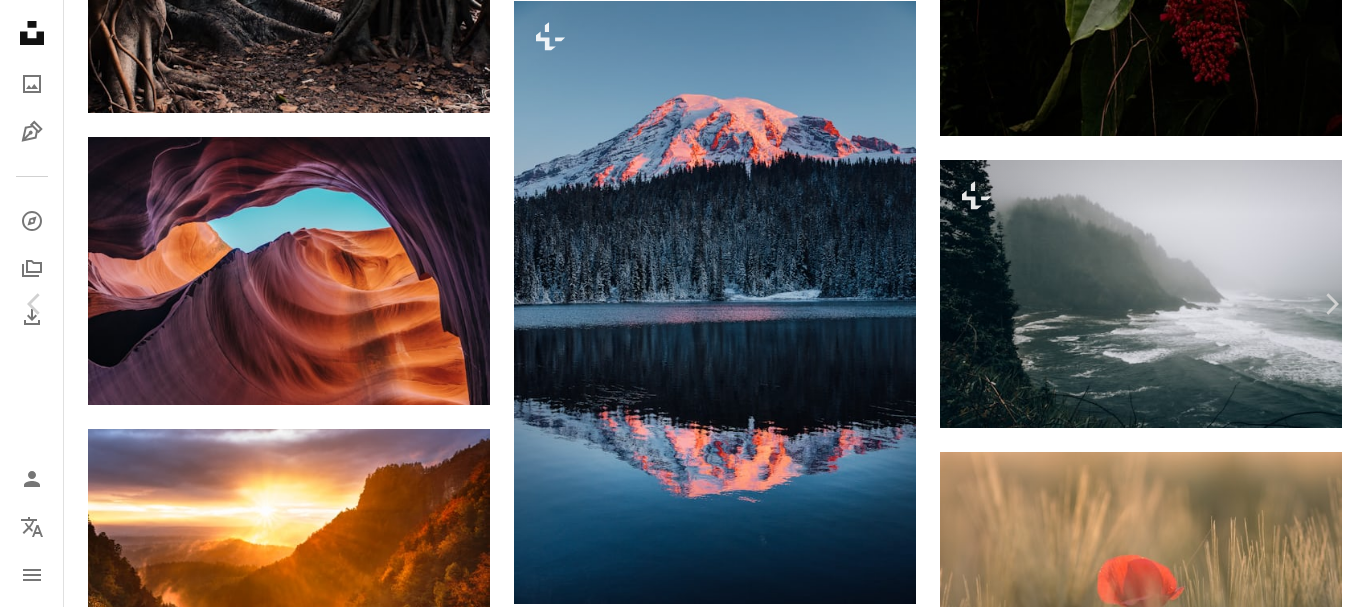 click on "An X shape" at bounding box center (20, 20) 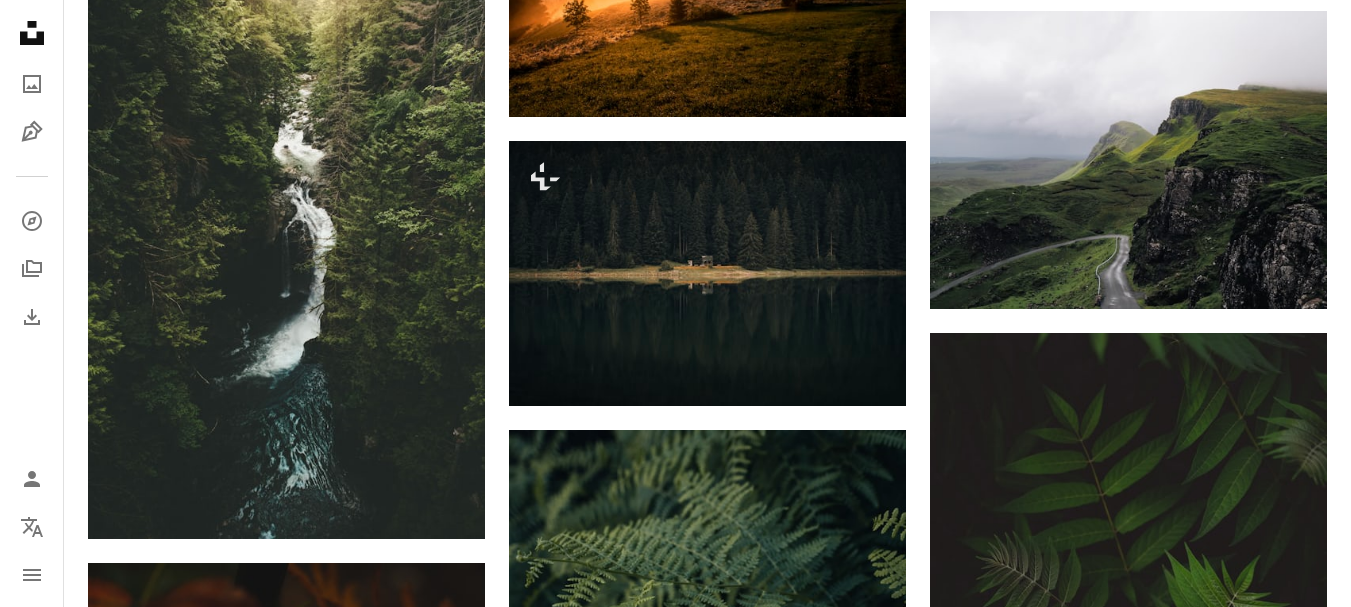 scroll, scrollTop: 14700, scrollLeft: 0, axis: vertical 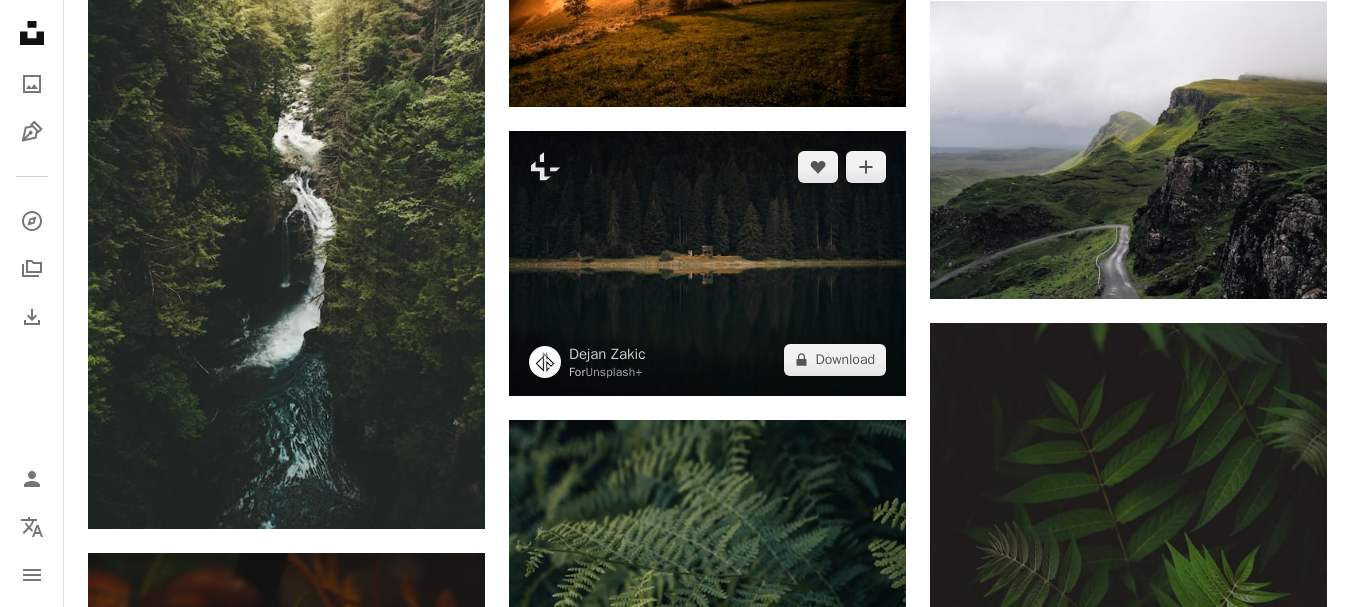 click at bounding box center [707, 263] 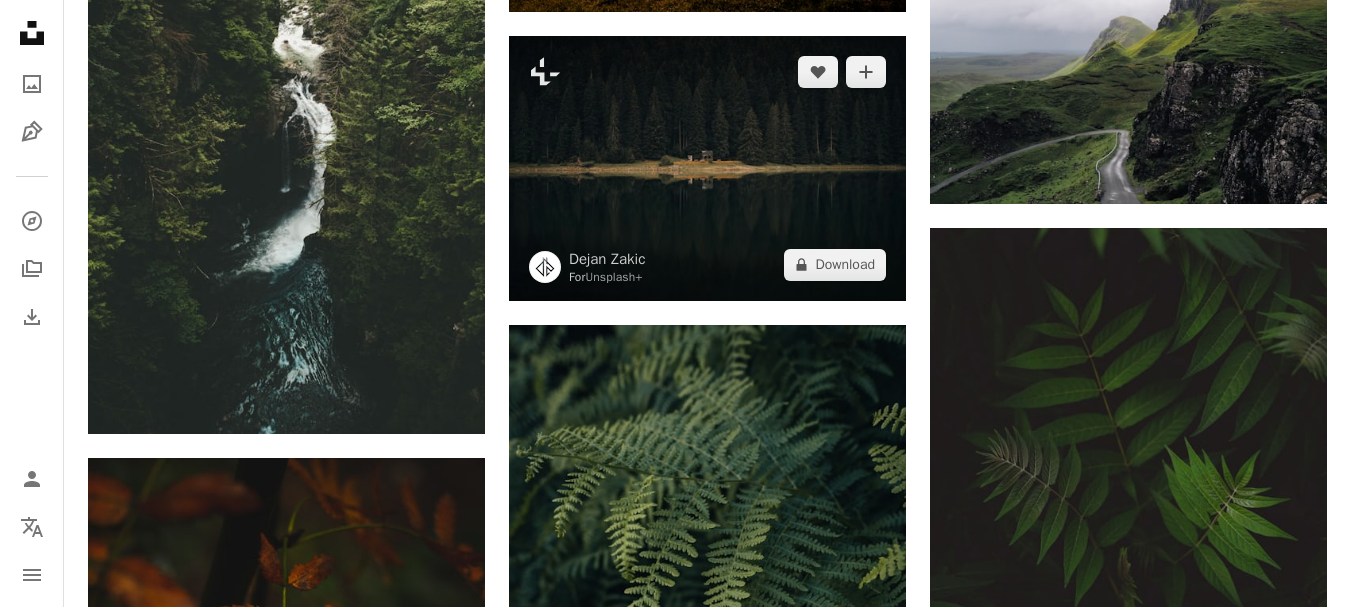 scroll, scrollTop: 15100, scrollLeft: 0, axis: vertical 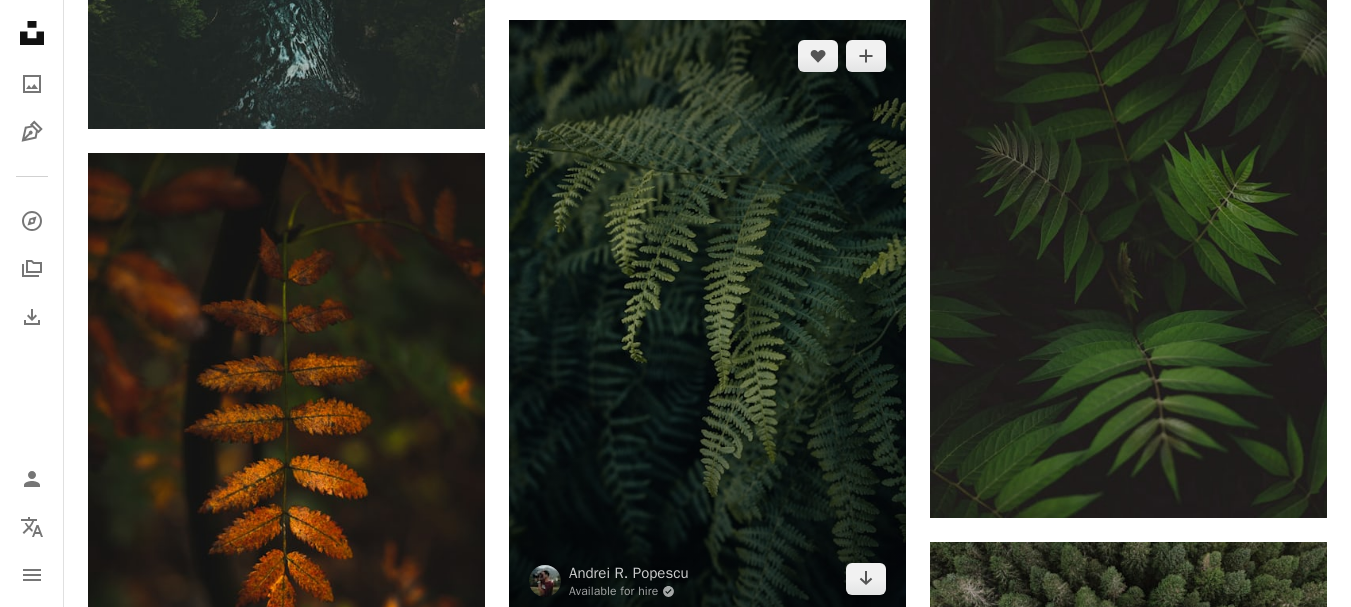 click at bounding box center [707, 318] 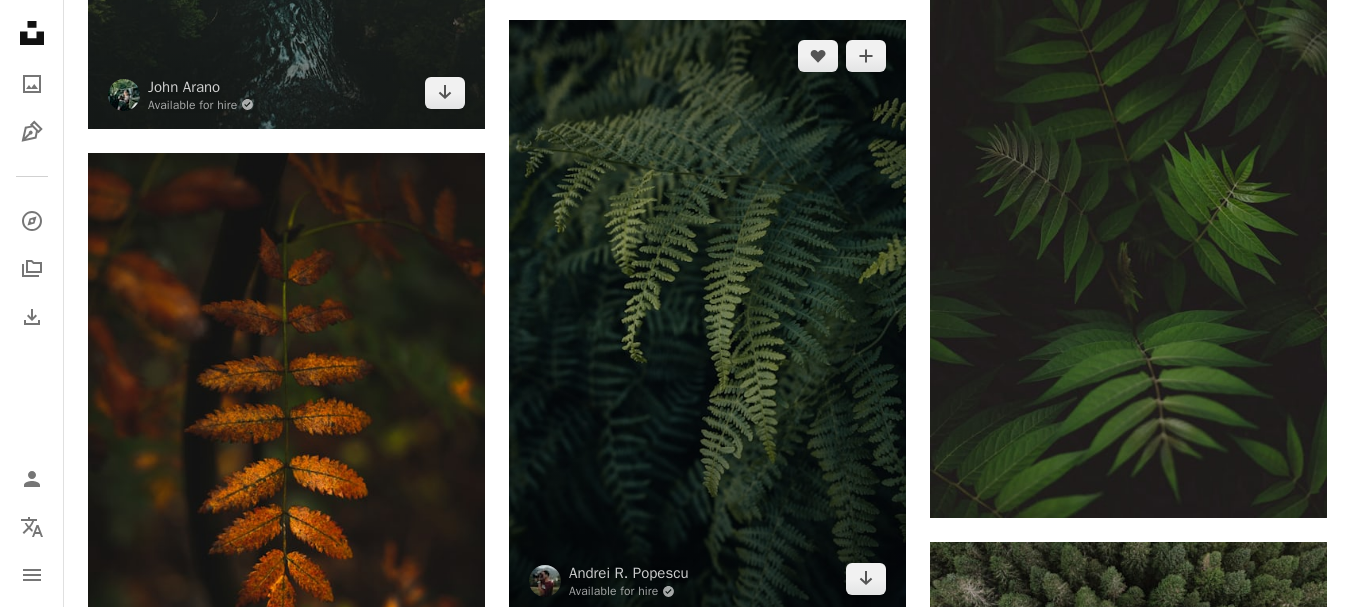 scroll, scrollTop: 14600, scrollLeft: 0, axis: vertical 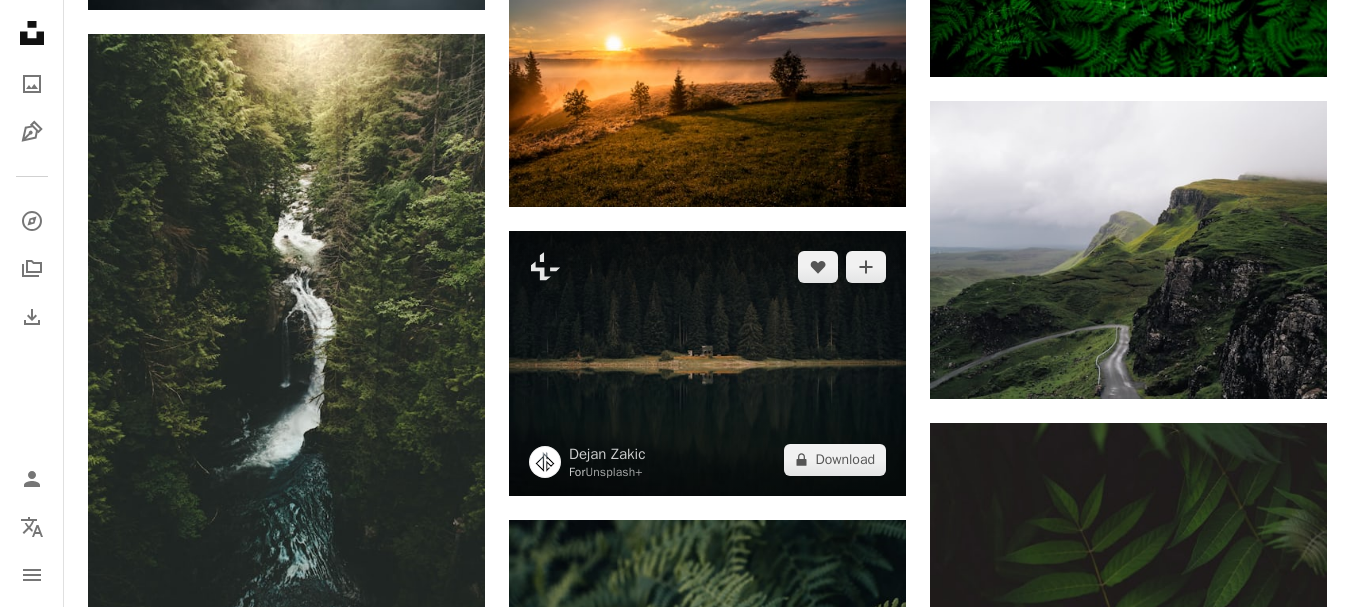 click at bounding box center [707, 363] 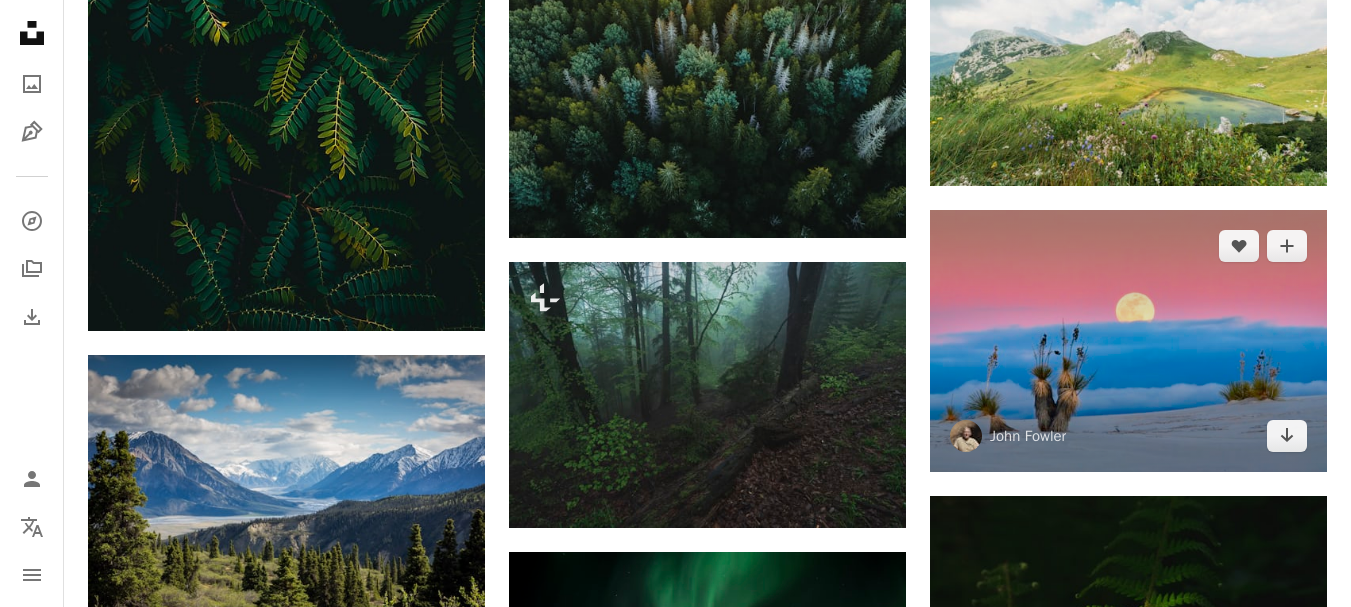 scroll, scrollTop: 21100, scrollLeft: 0, axis: vertical 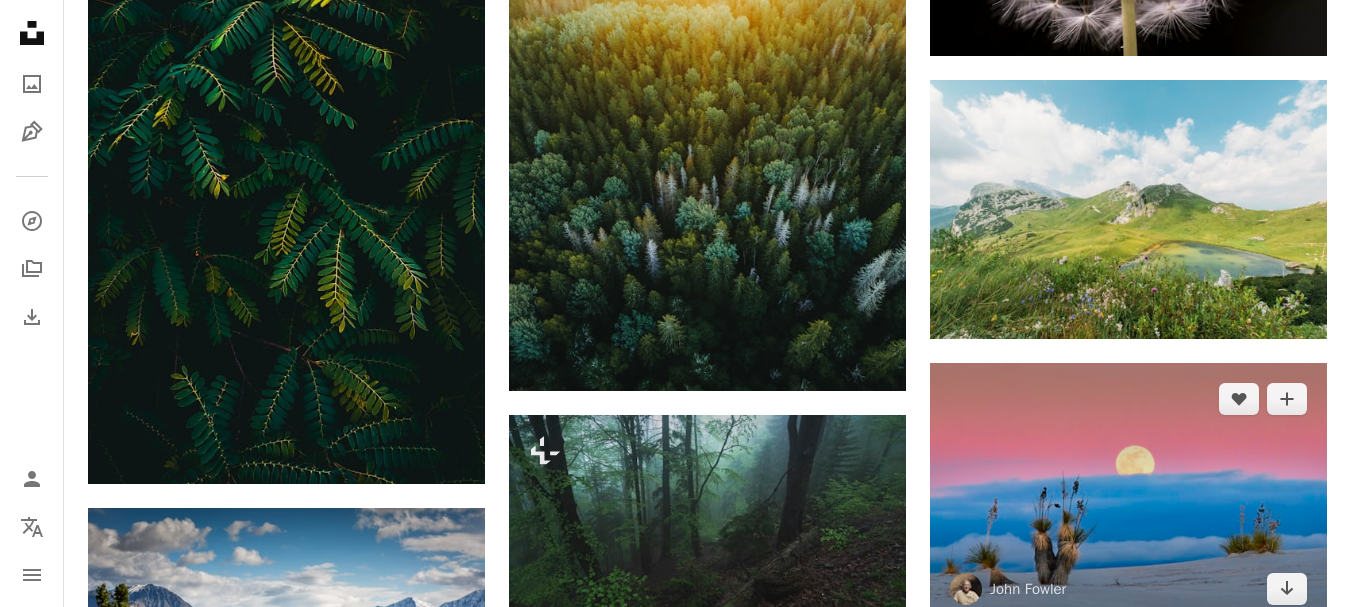 click at bounding box center (1128, 494) 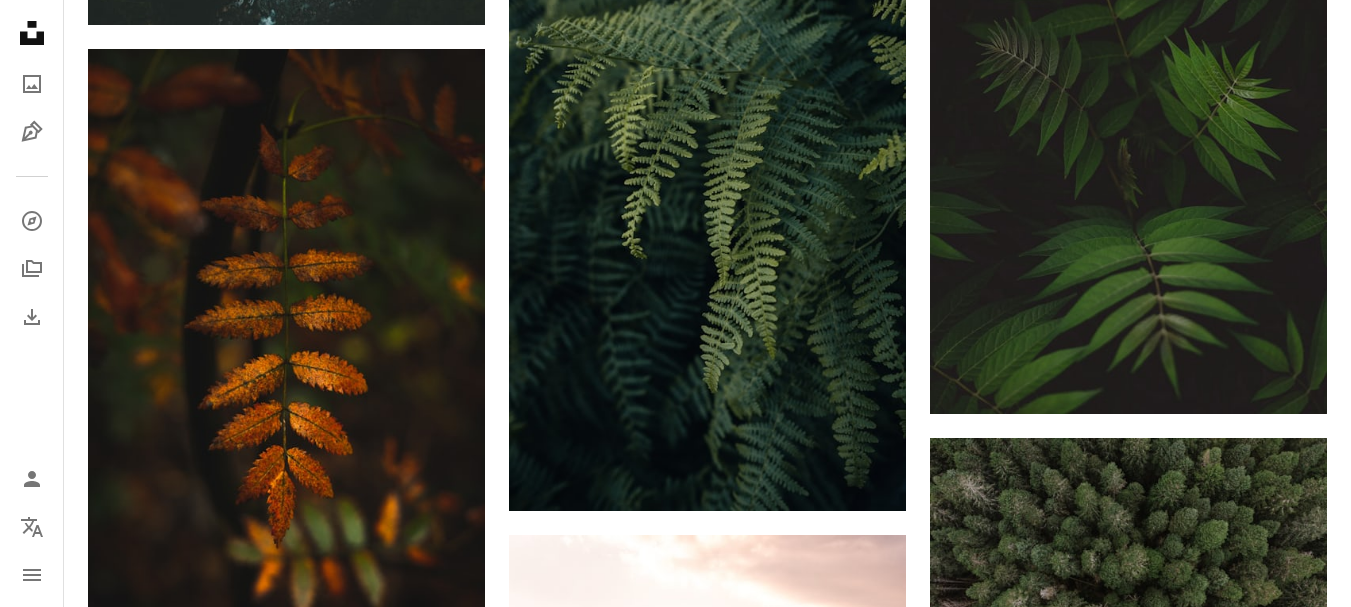 scroll, scrollTop: 0, scrollLeft: 0, axis: both 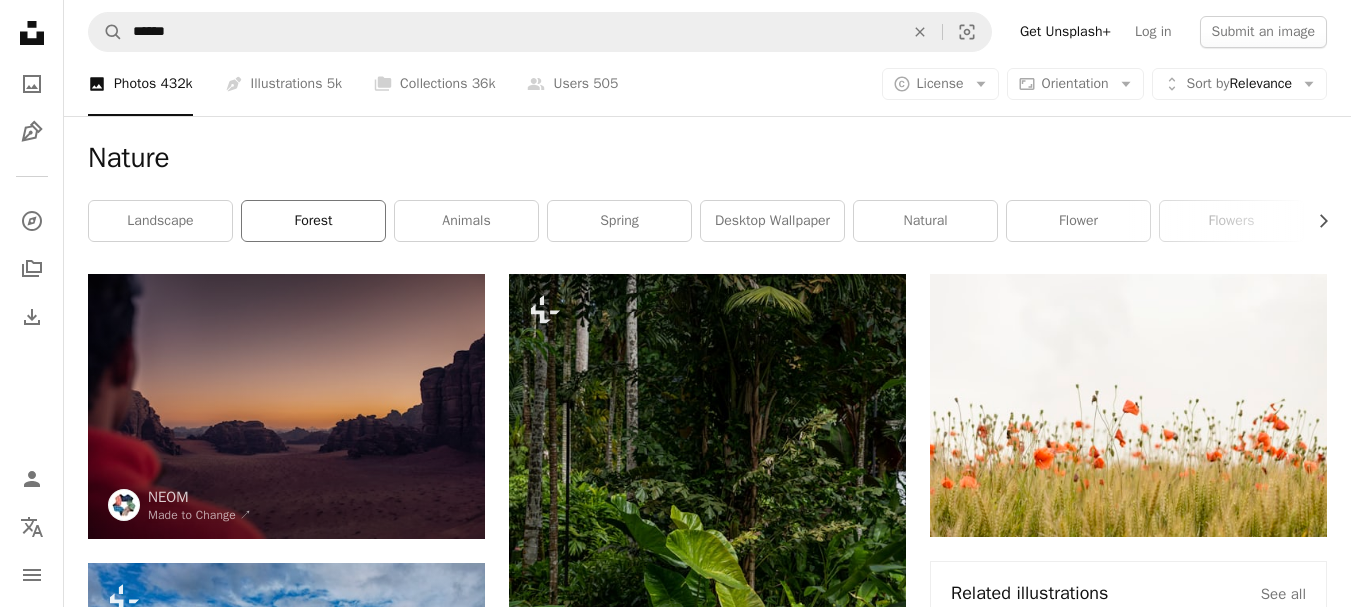 click on "forest" at bounding box center (313, 221) 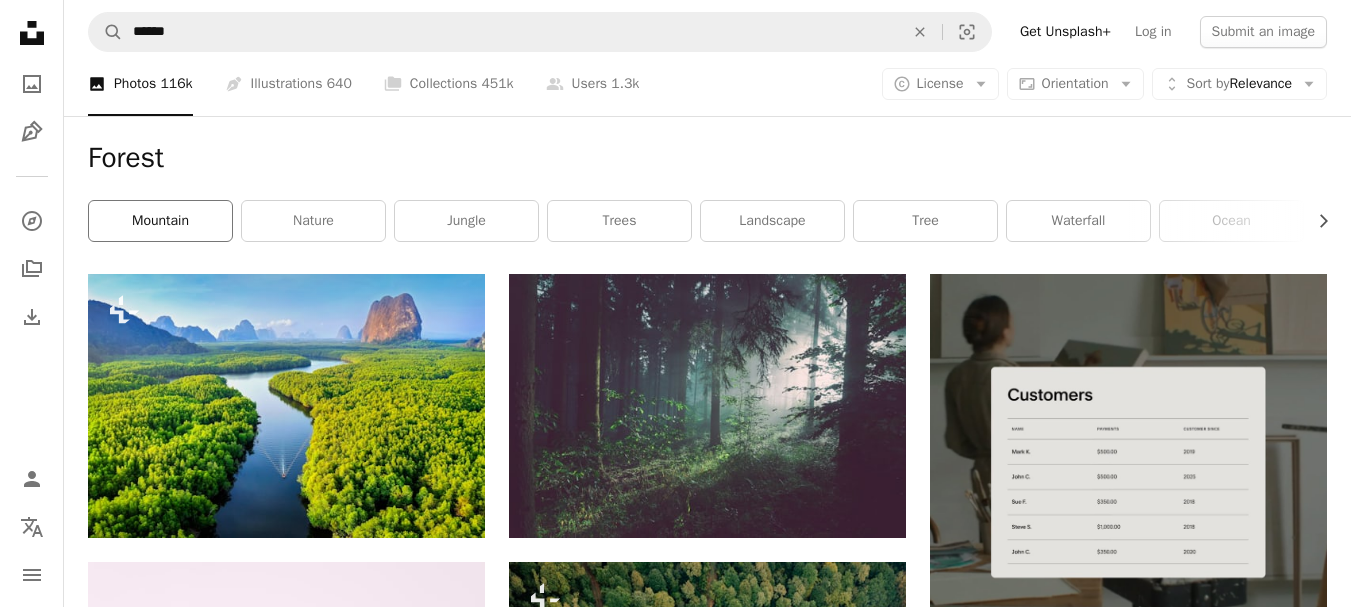 click on "mountain" at bounding box center (160, 221) 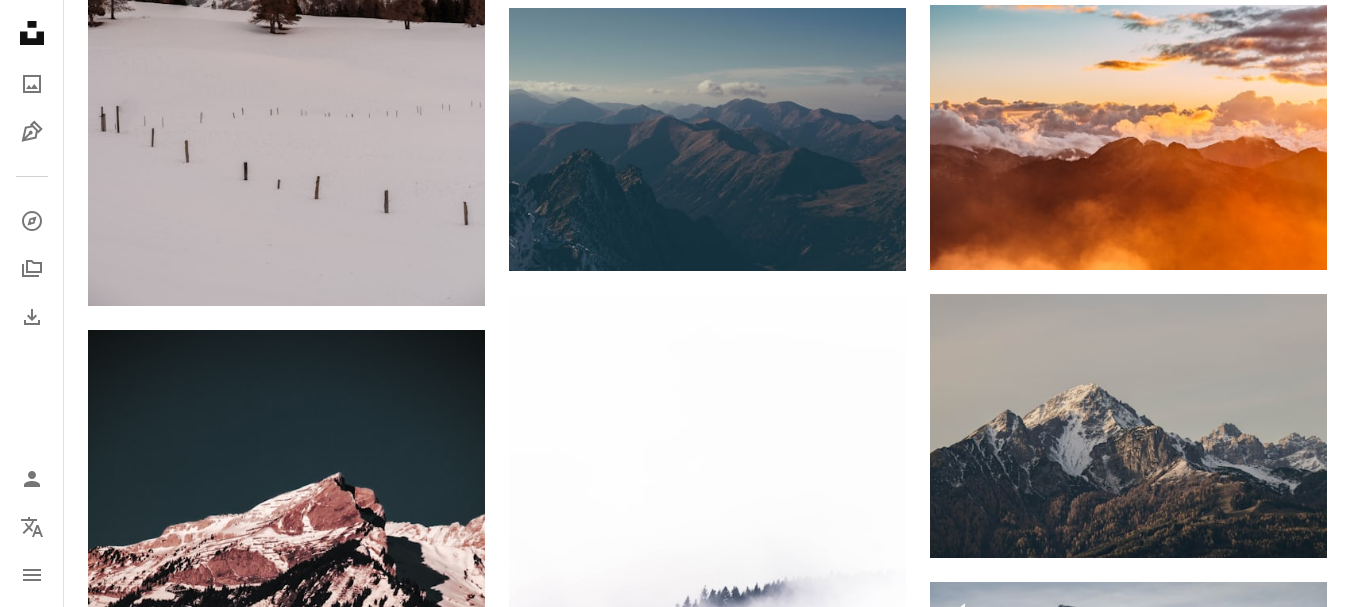 scroll, scrollTop: 14600, scrollLeft: 0, axis: vertical 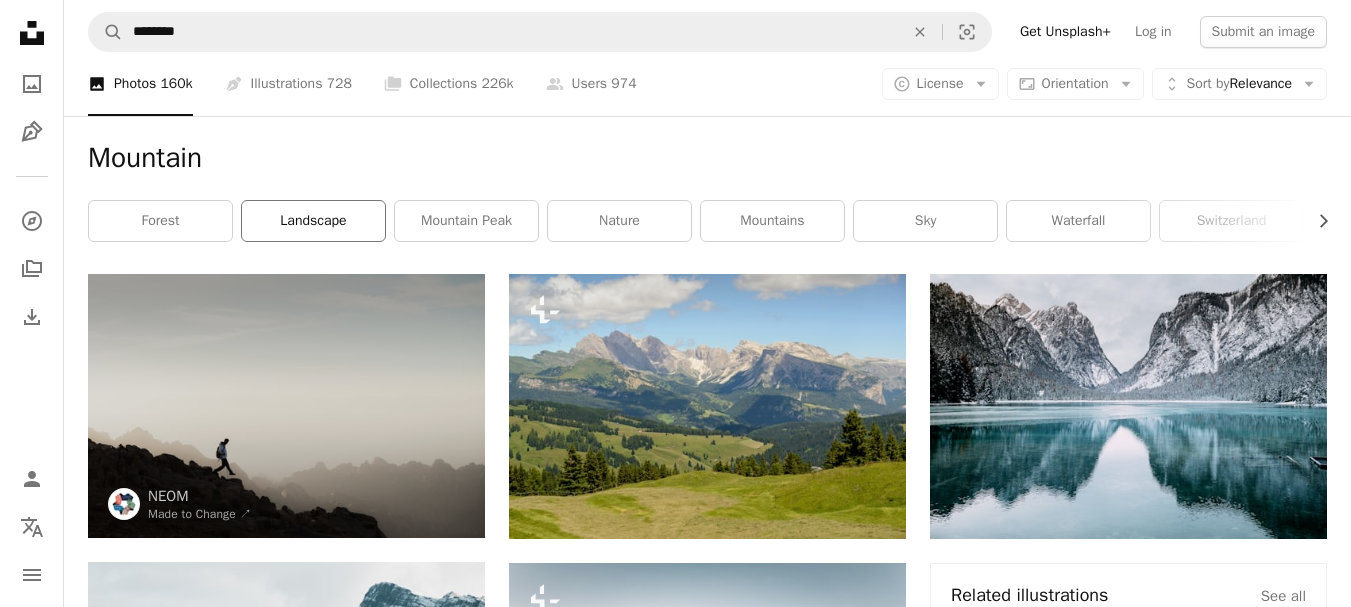 click on "landscape" at bounding box center [313, 221] 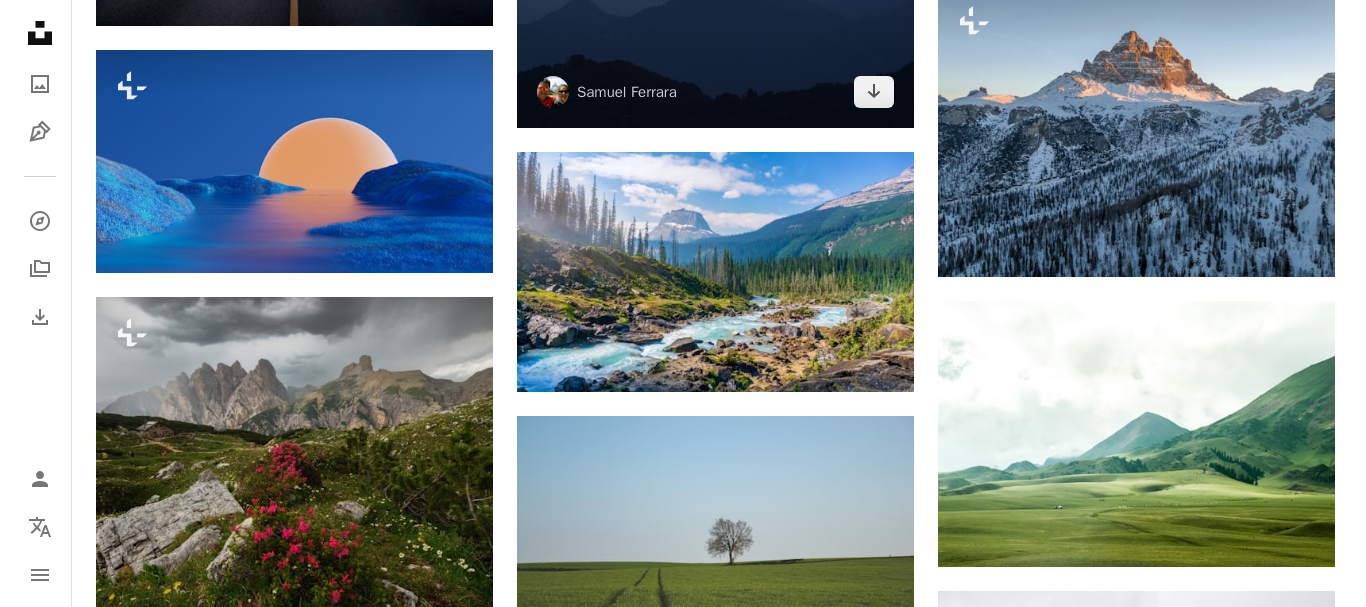 scroll, scrollTop: 4200, scrollLeft: 0, axis: vertical 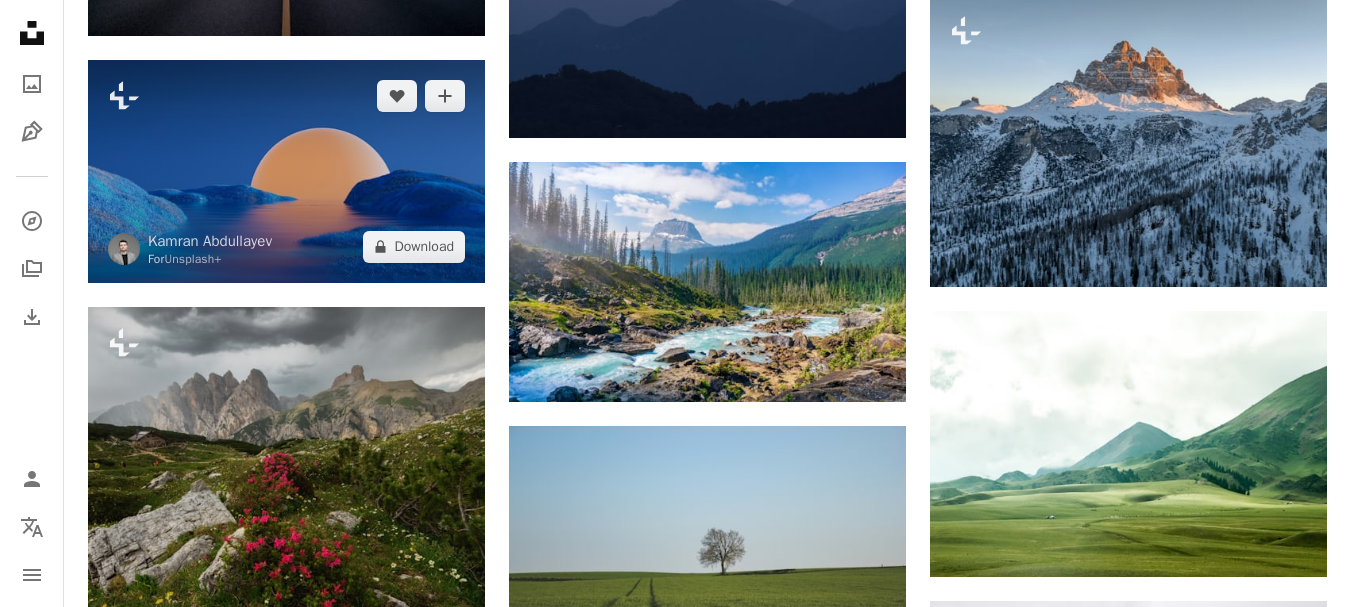 click at bounding box center [286, 171] 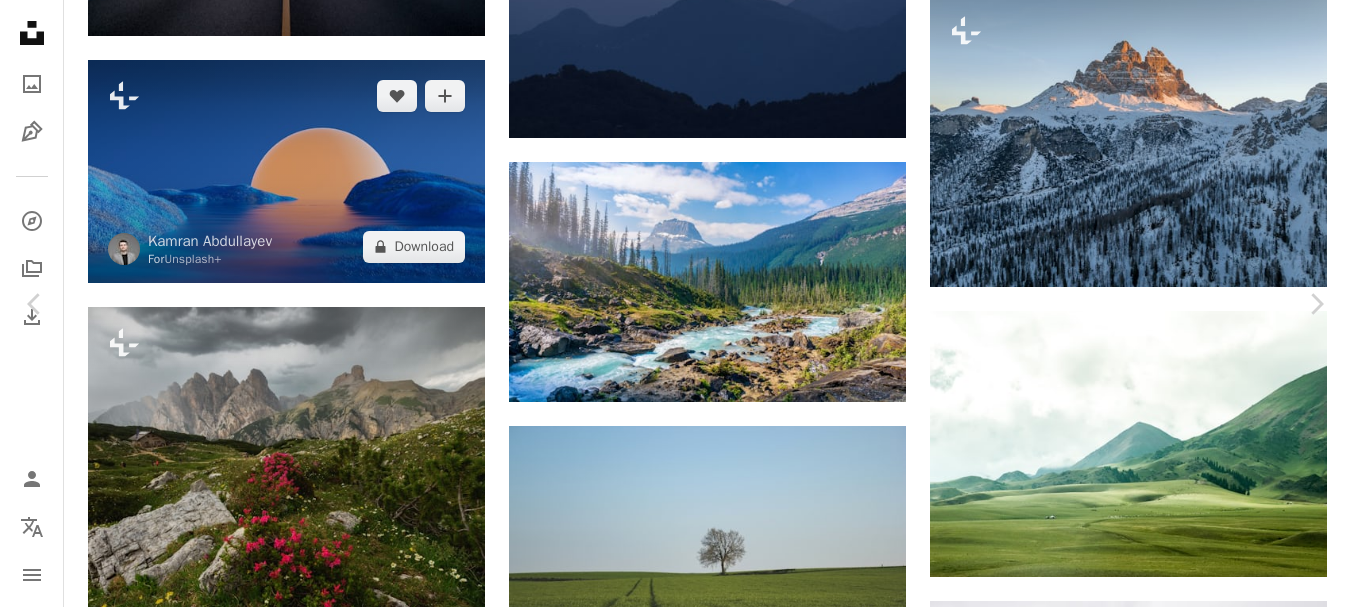 click at bounding box center (668, 5178) 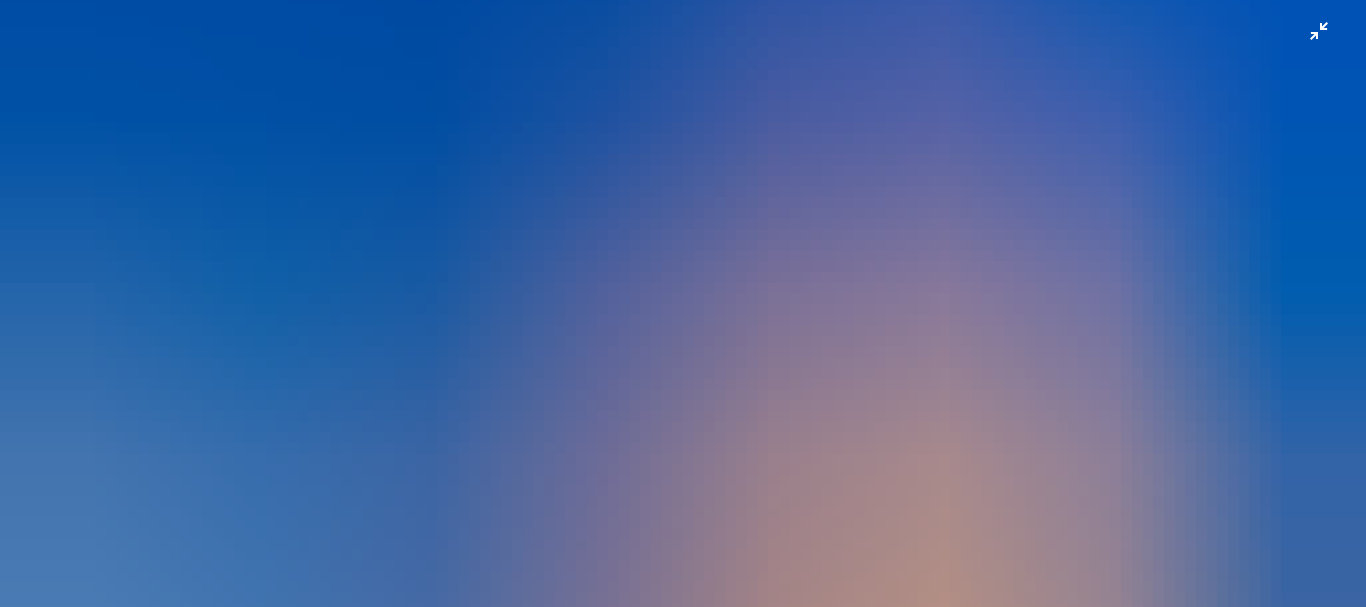 scroll, scrollTop: 0, scrollLeft: 0, axis: both 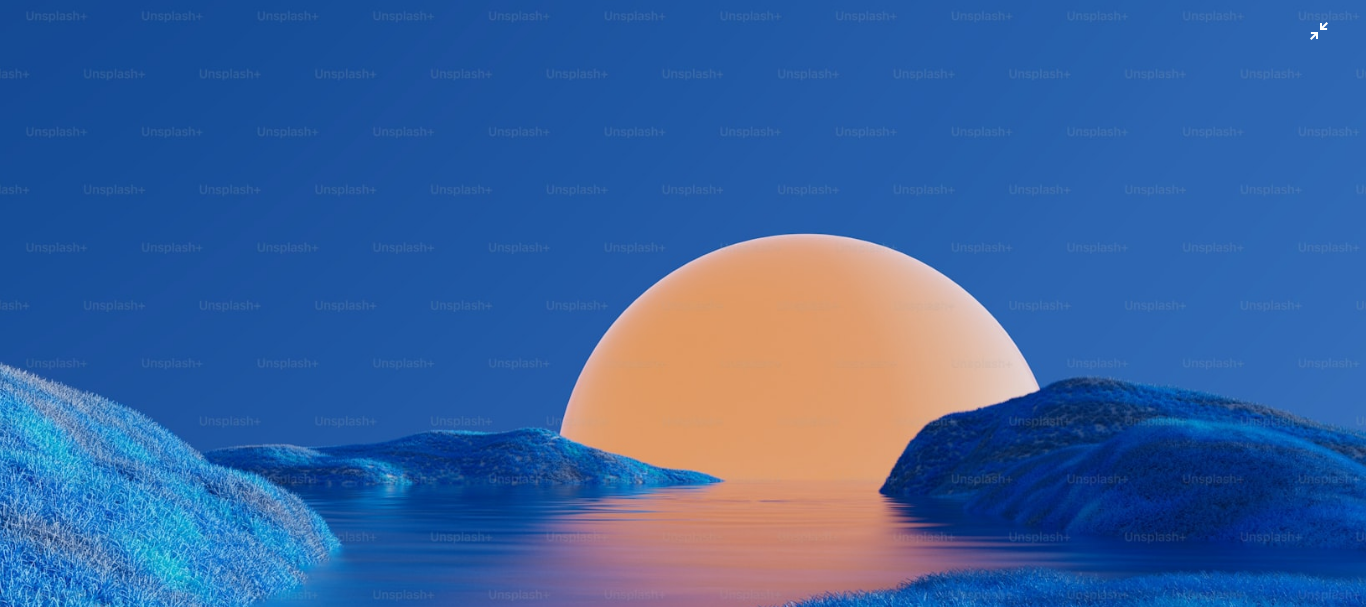 click at bounding box center (683, 384) 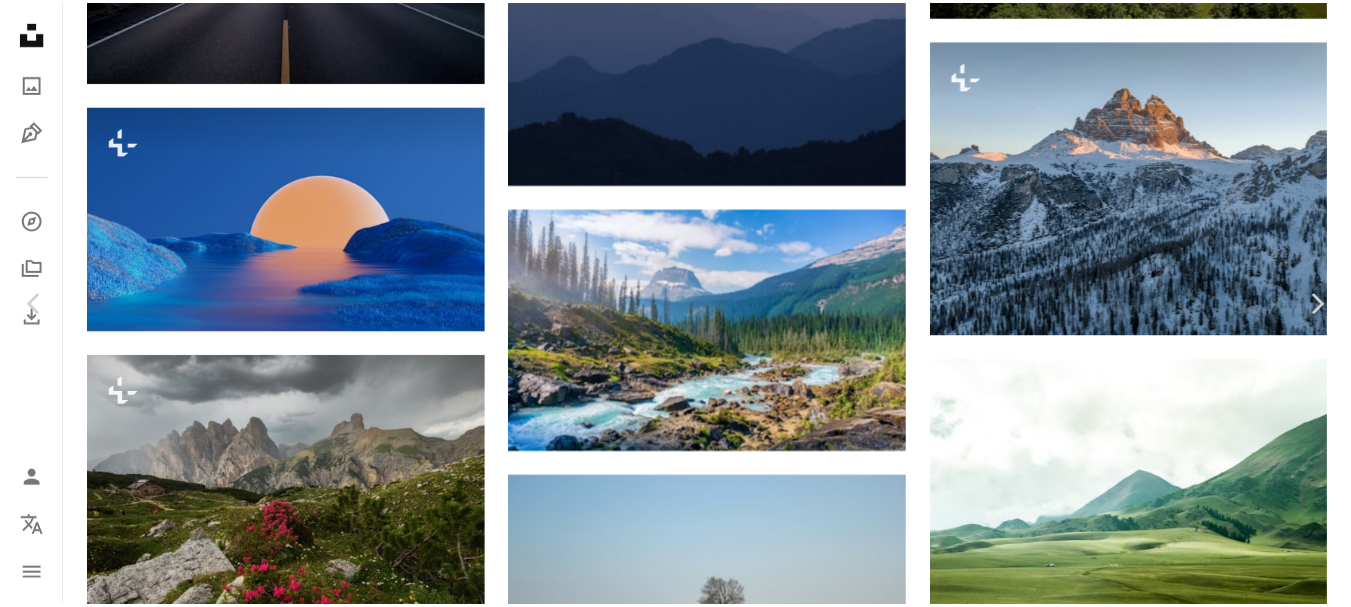 scroll, scrollTop: 62, scrollLeft: 0, axis: vertical 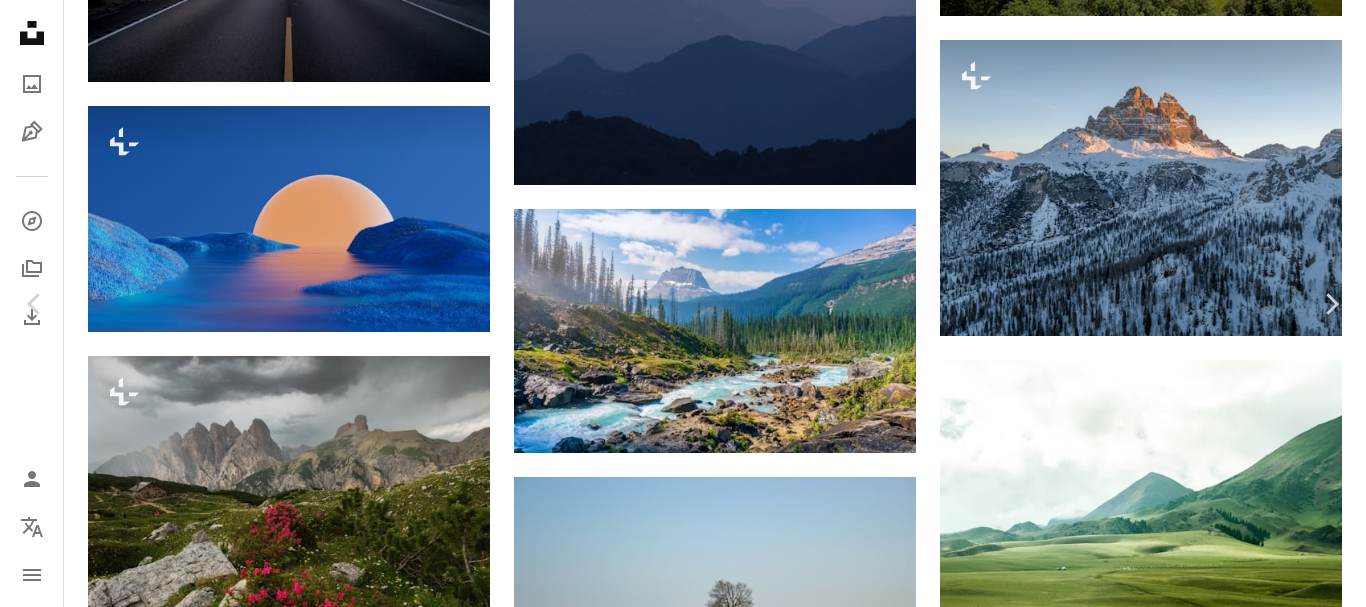 click on "An X shape" at bounding box center [20, 20] 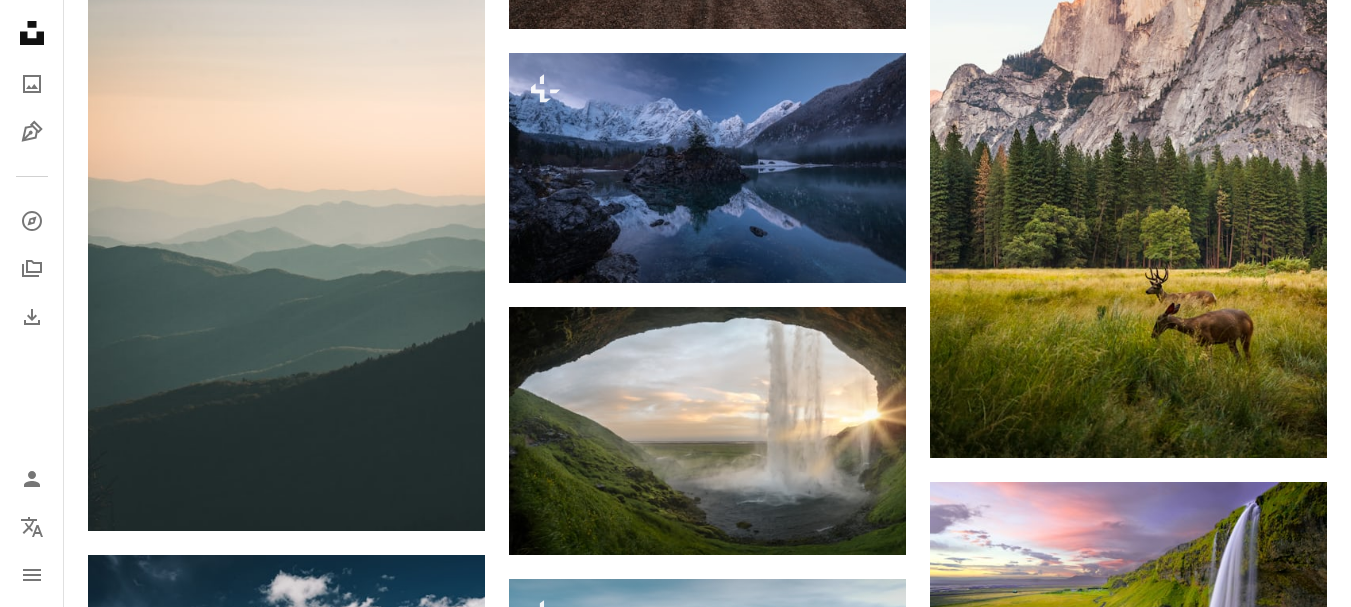 scroll, scrollTop: 0, scrollLeft: 0, axis: both 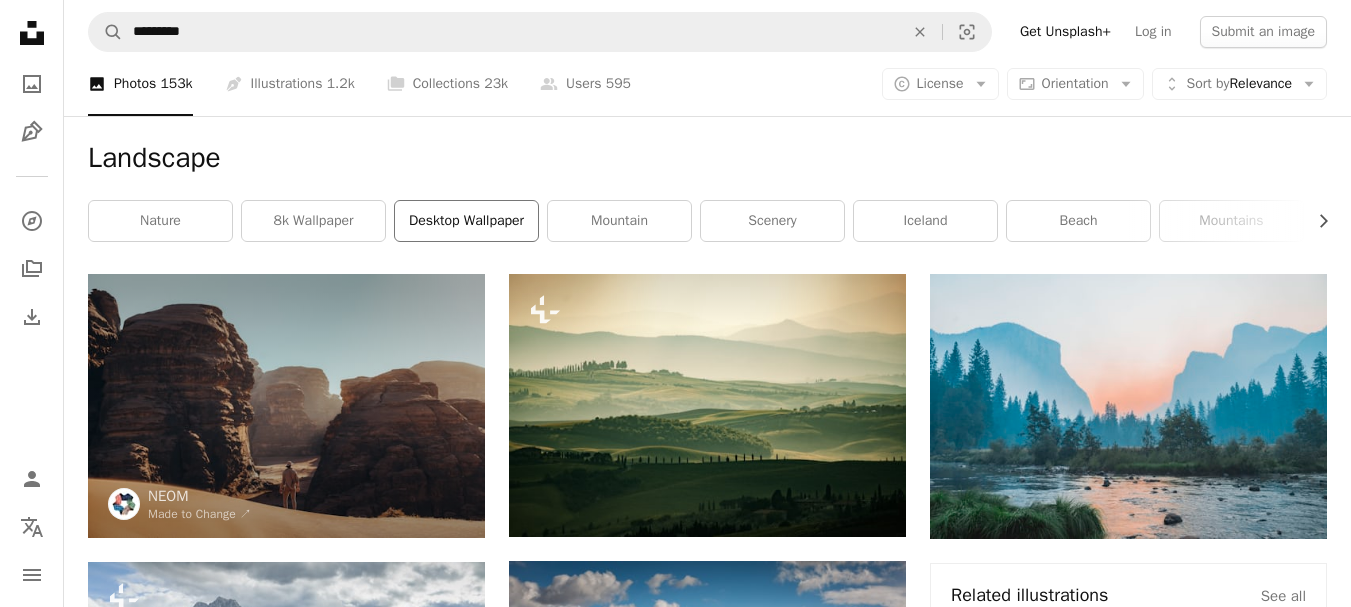 click on "desktop wallpaper" at bounding box center (466, 221) 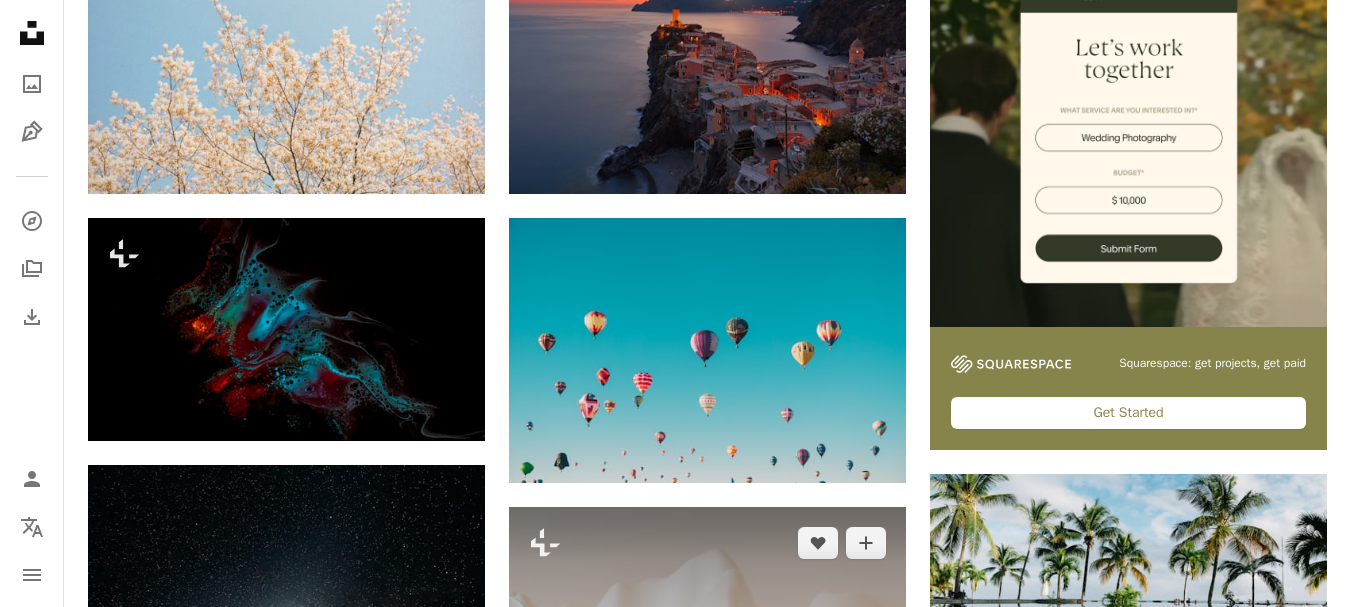 scroll, scrollTop: 300, scrollLeft: 0, axis: vertical 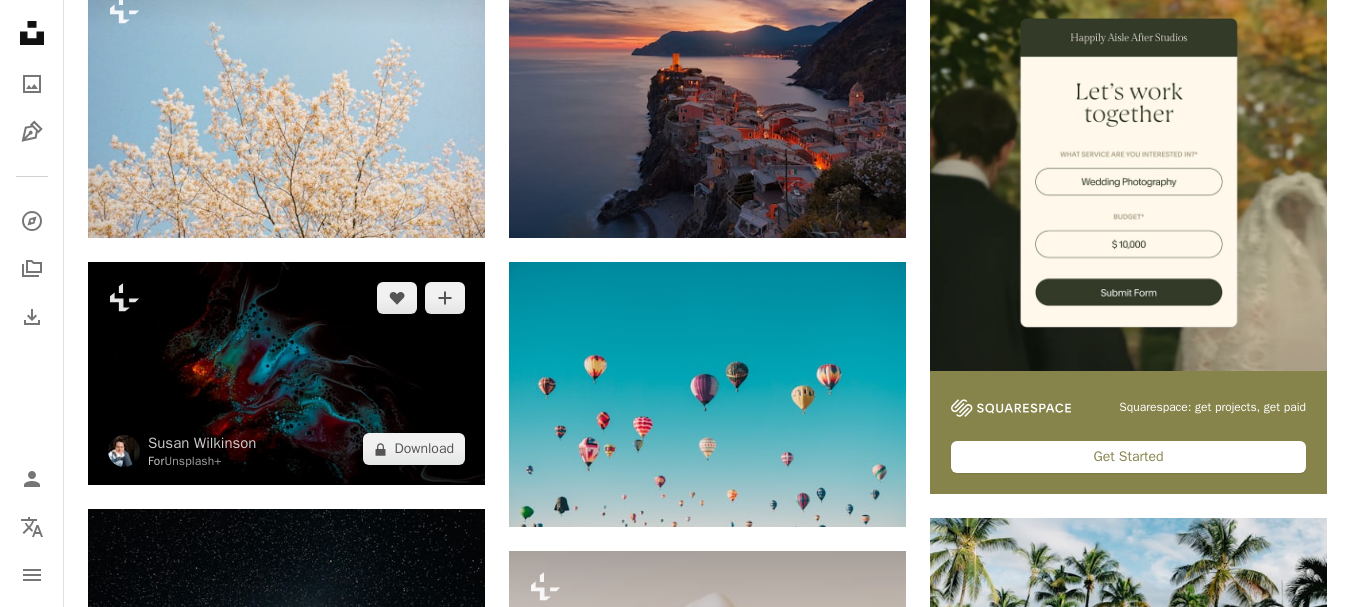 click at bounding box center [286, 373] 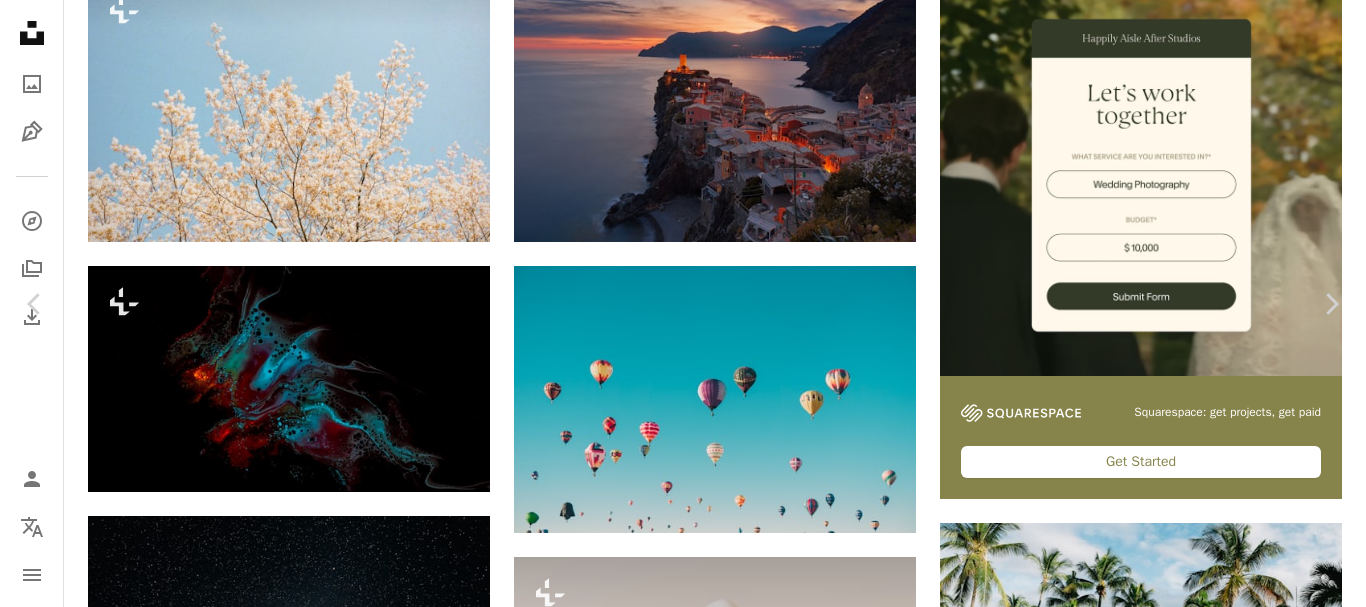 click on "An X shape" at bounding box center (20, 20) 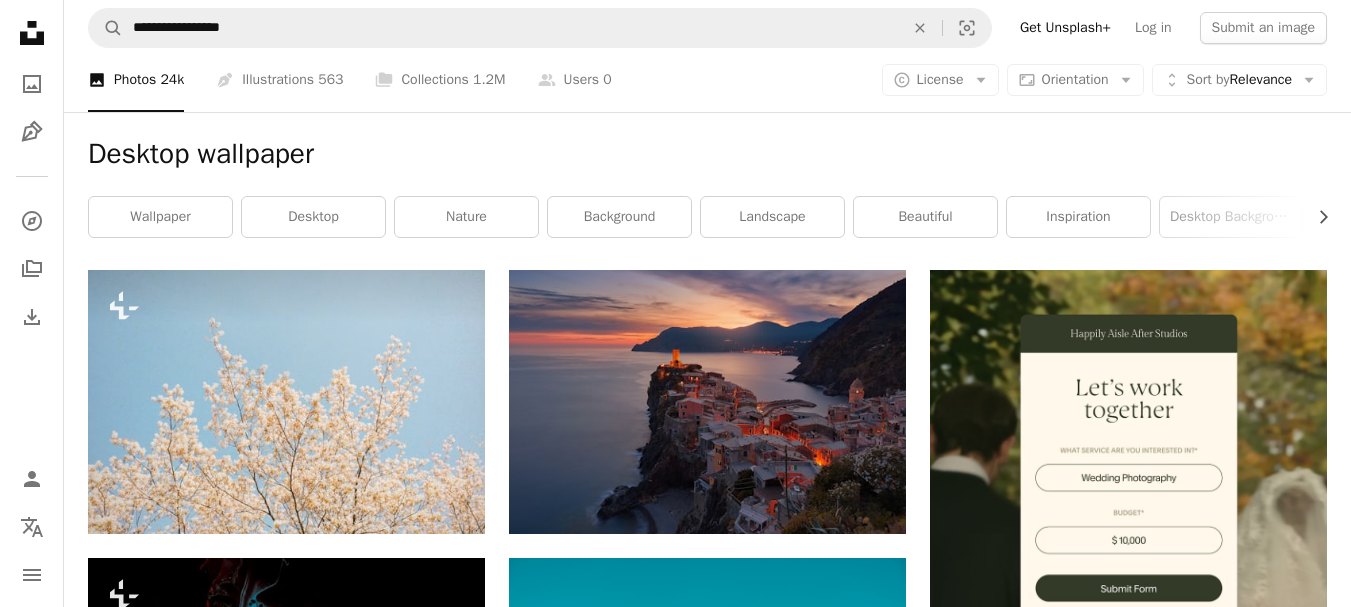 scroll, scrollTop: 0, scrollLeft: 0, axis: both 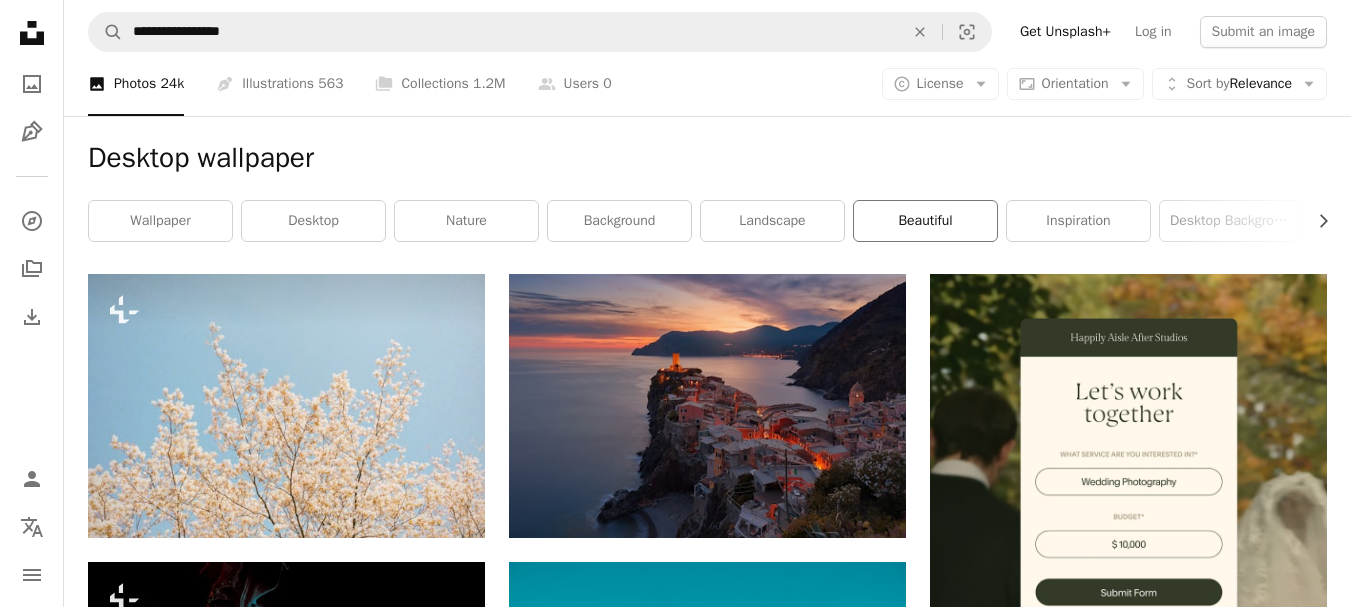 click on "beautiful" at bounding box center (925, 221) 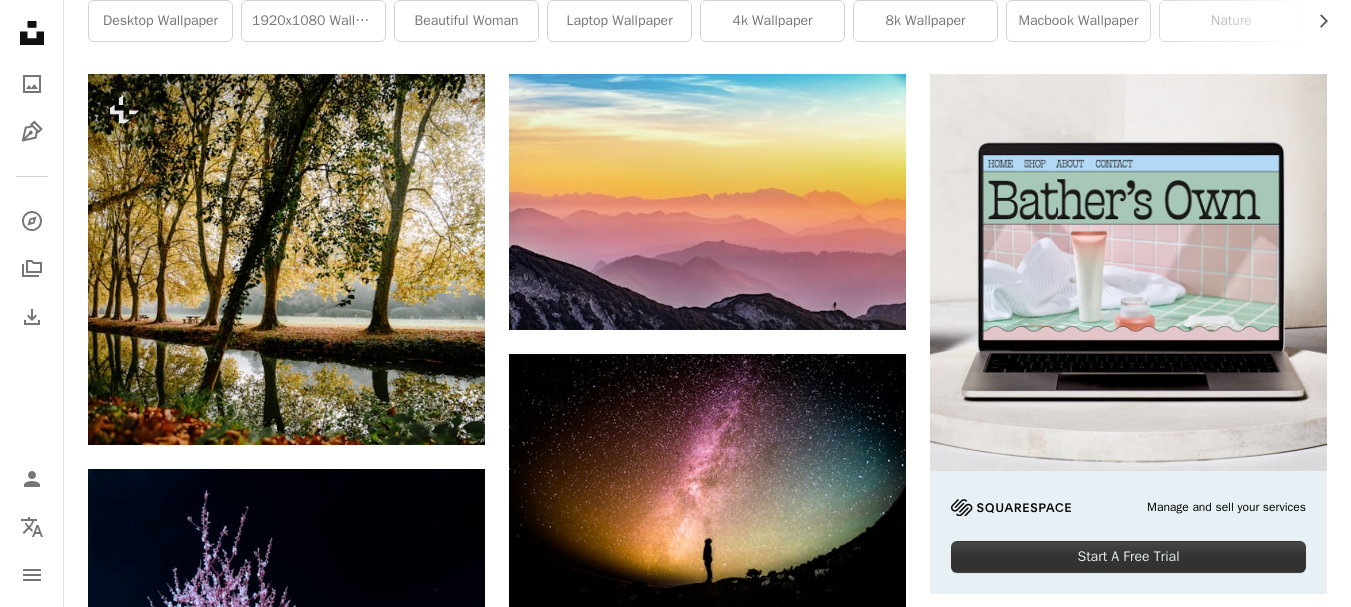 scroll, scrollTop: 0, scrollLeft: 0, axis: both 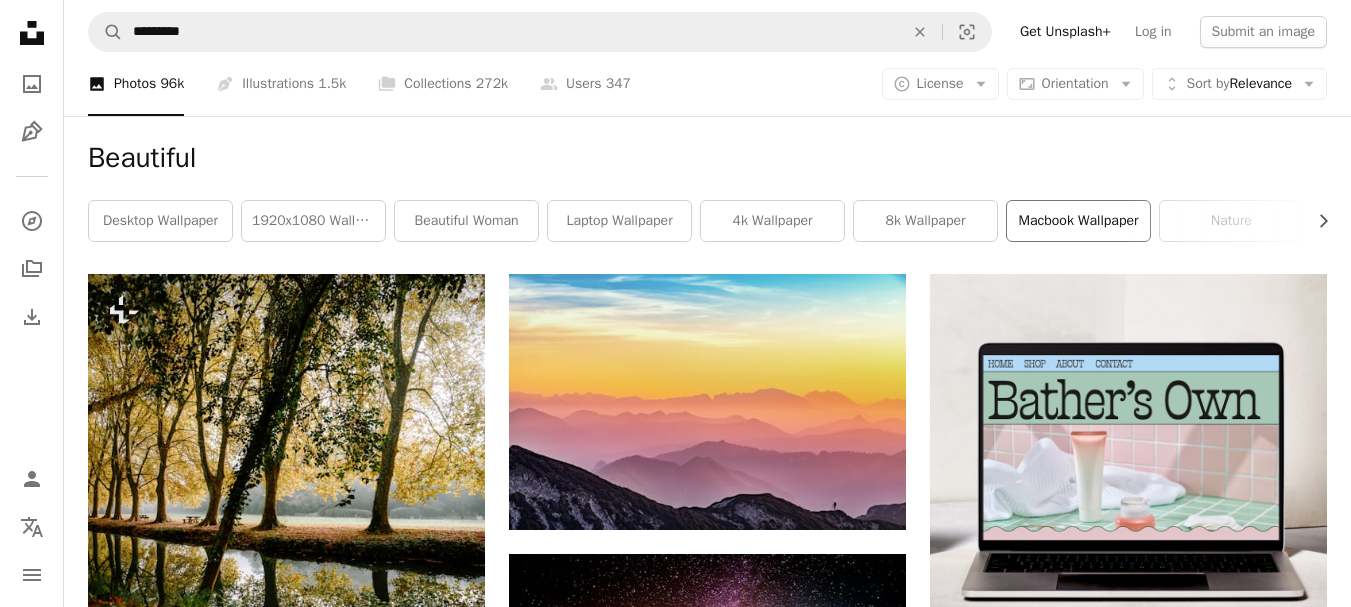 click on "macbook wallpaper" at bounding box center (1078, 221) 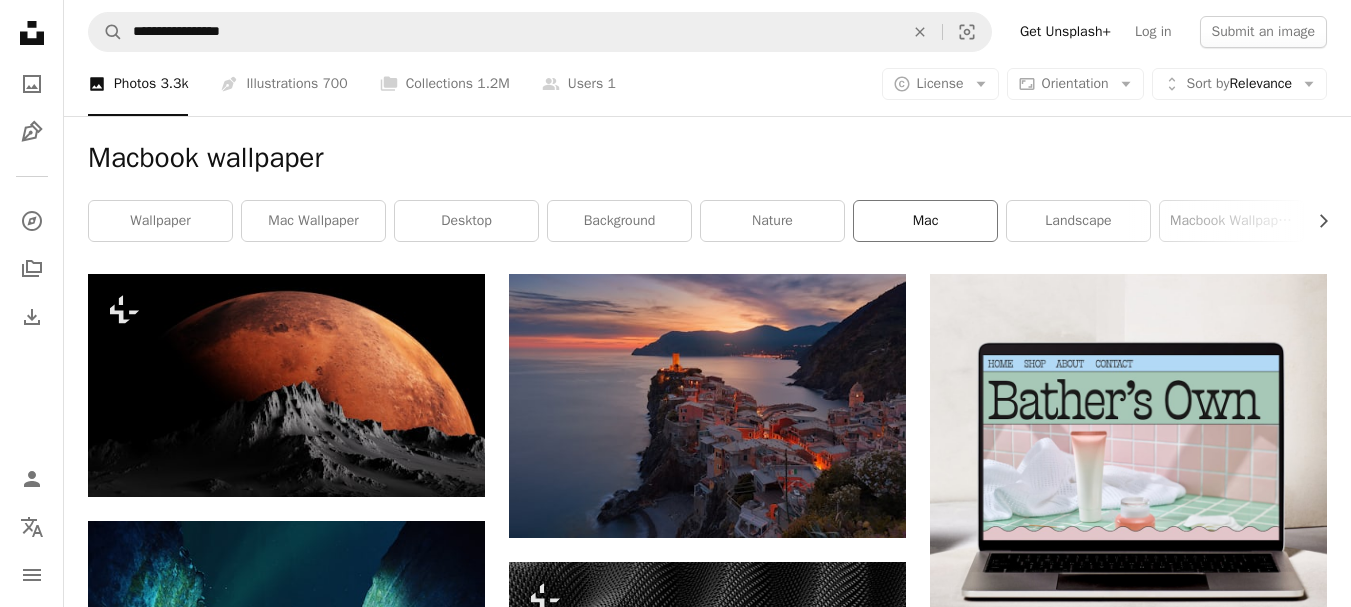 click on "mac" at bounding box center [925, 221] 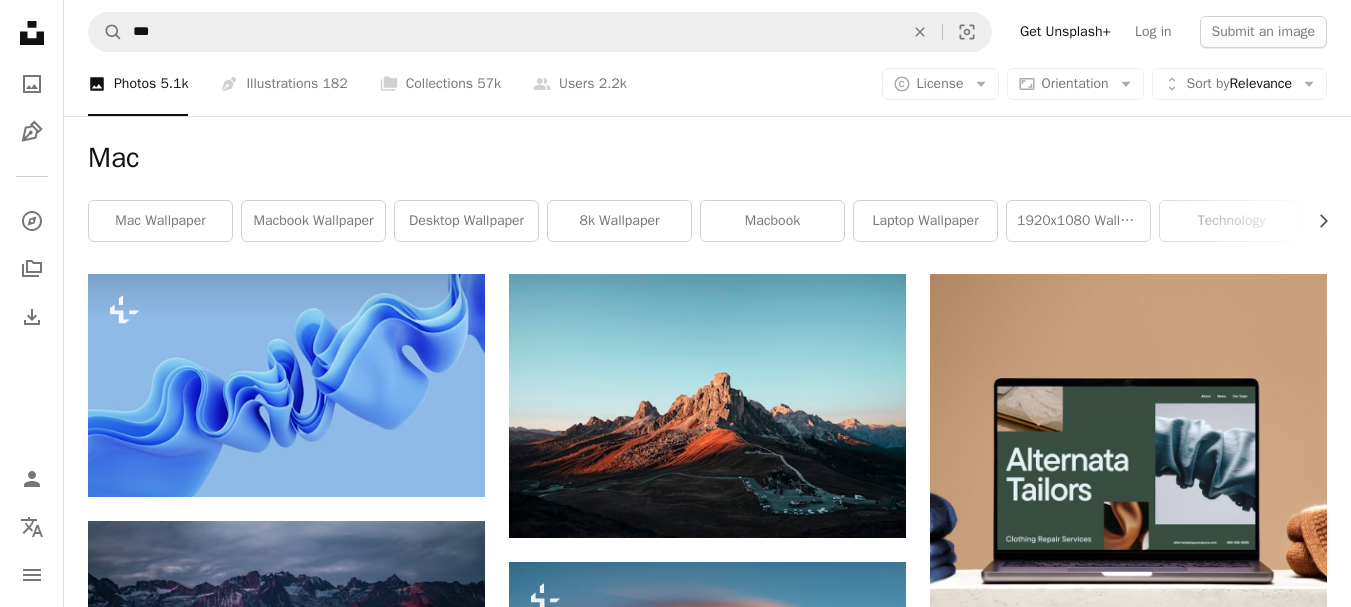 click on "1920x1080 wallpaper" at bounding box center (1078, 221) 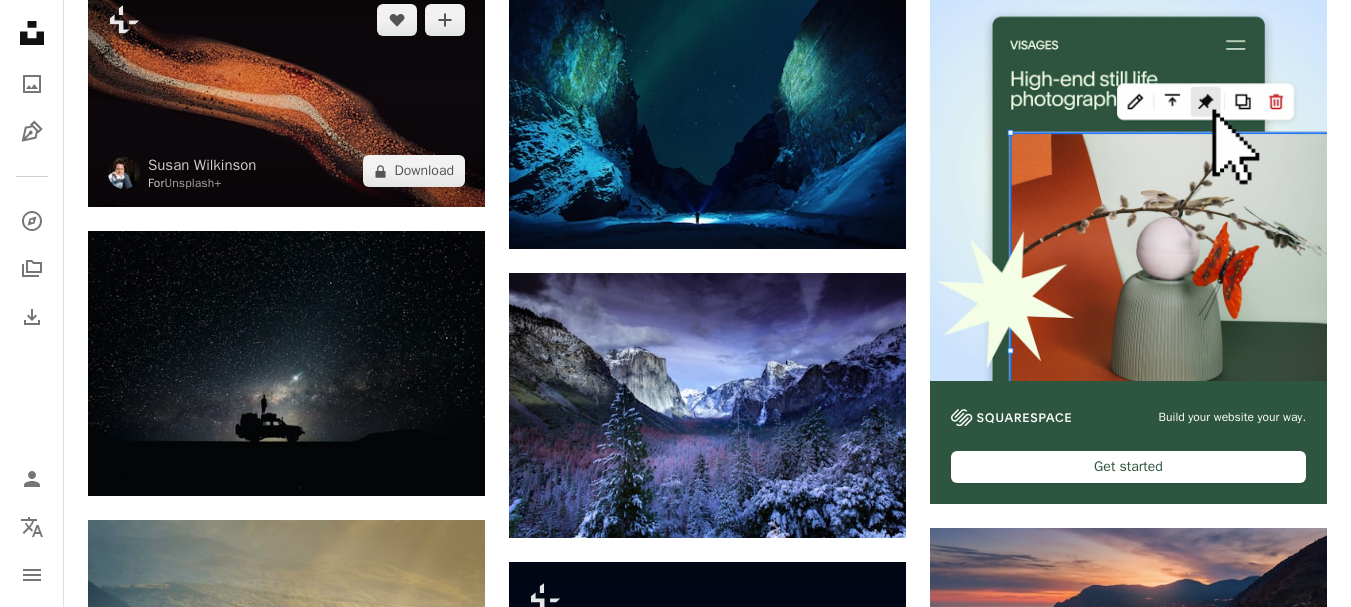 scroll, scrollTop: 0, scrollLeft: 0, axis: both 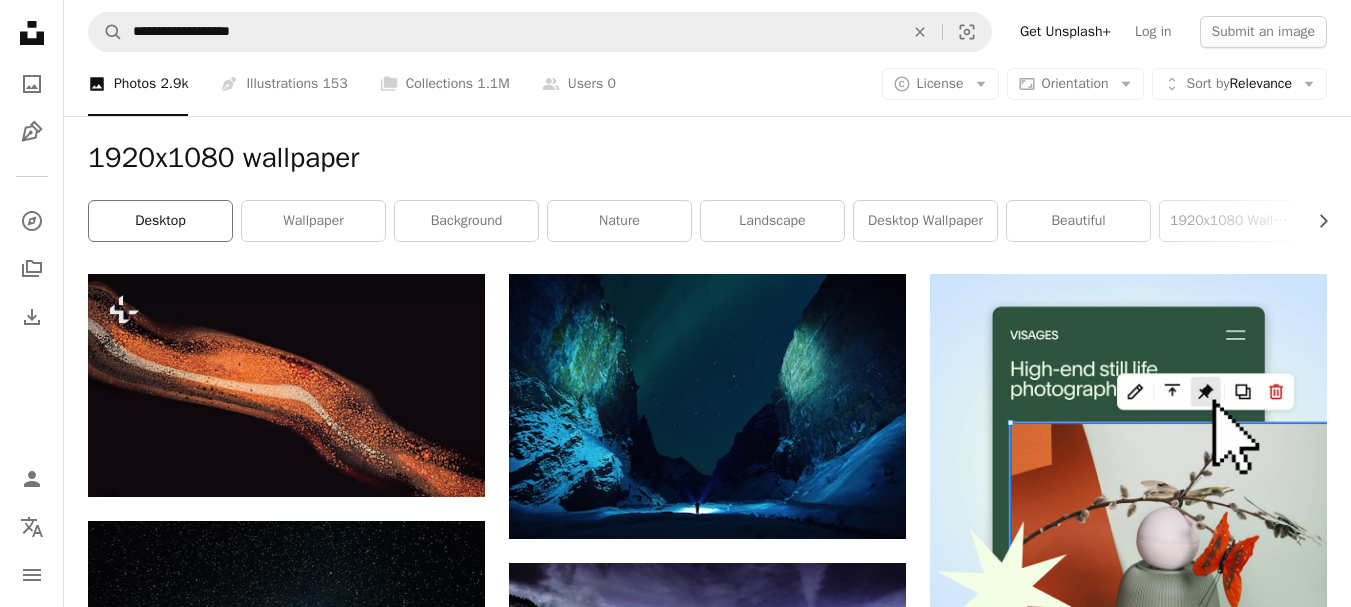 click on "desktop" at bounding box center [160, 221] 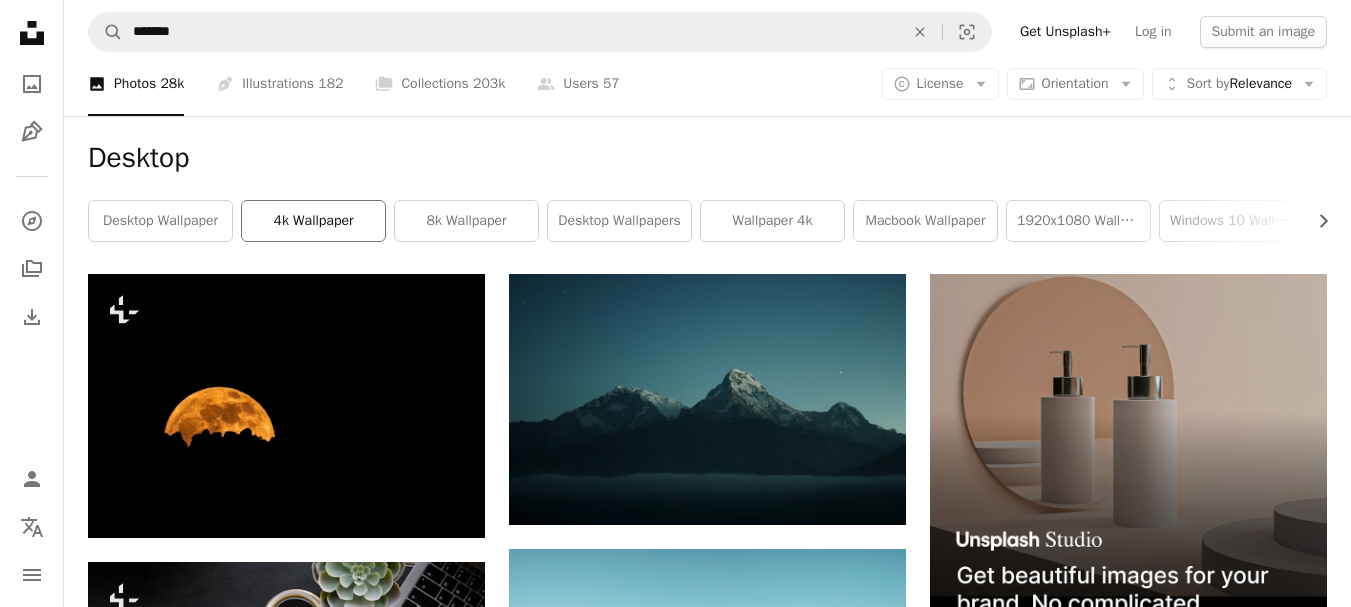 click on "4k wallpaper" at bounding box center [313, 221] 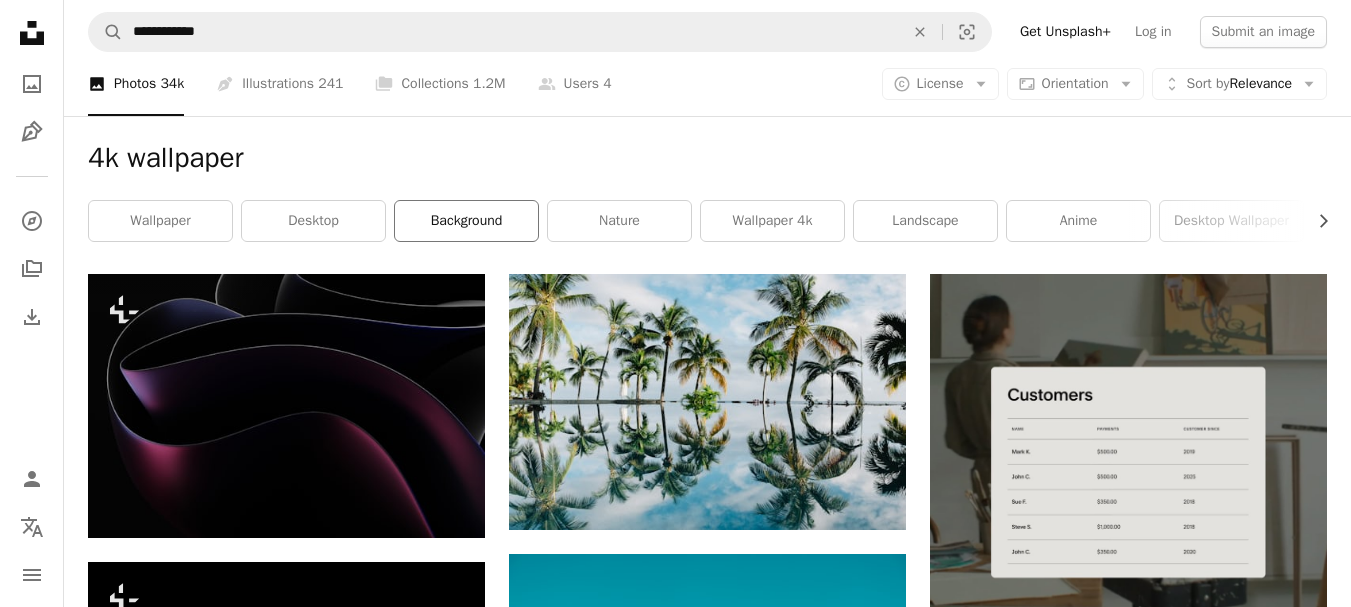 click on "background" at bounding box center (466, 221) 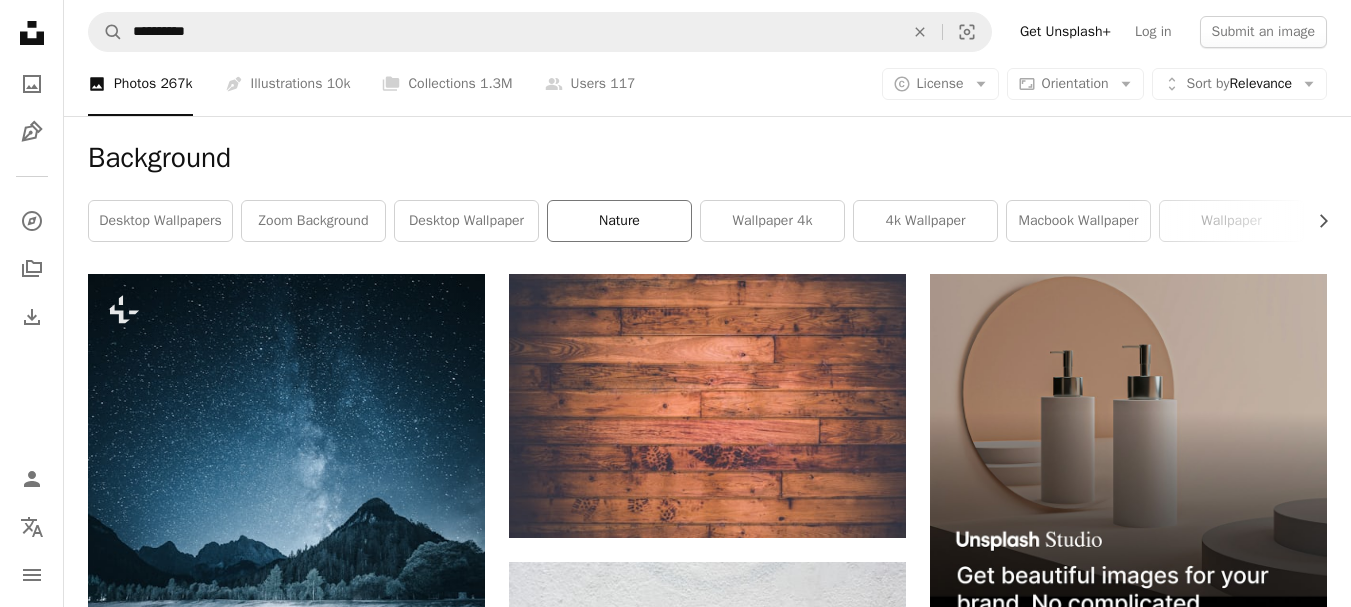 click on "nature" at bounding box center (619, 221) 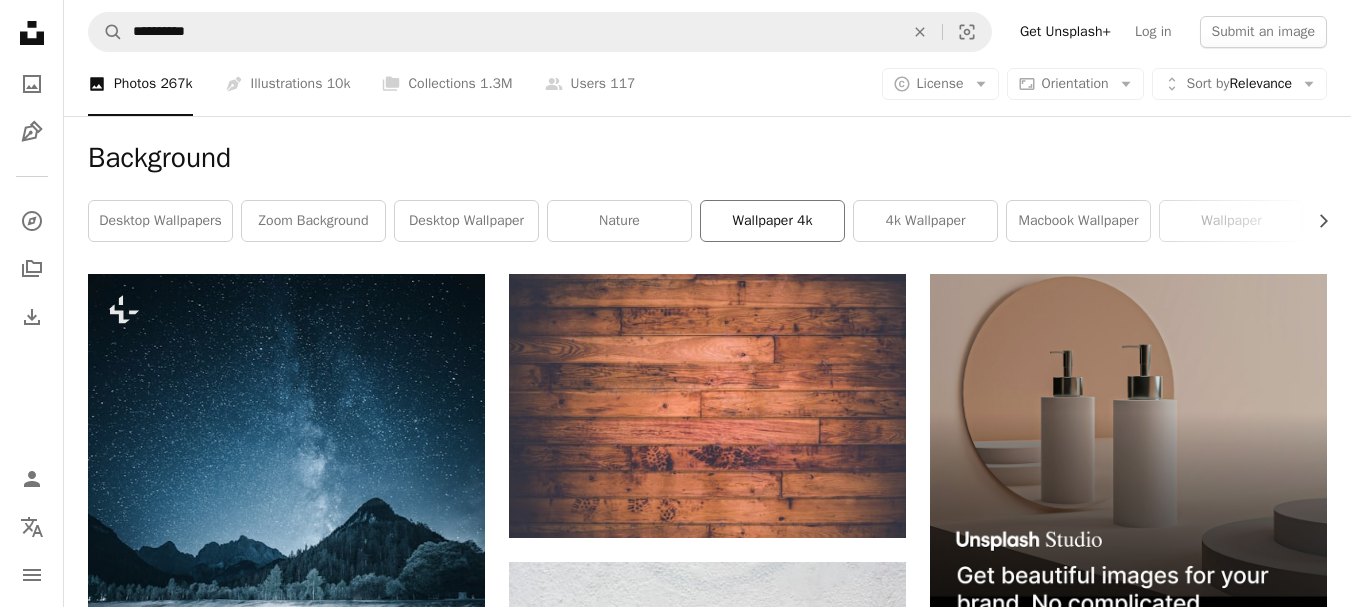 click on "wallpaper 4k" at bounding box center [772, 221] 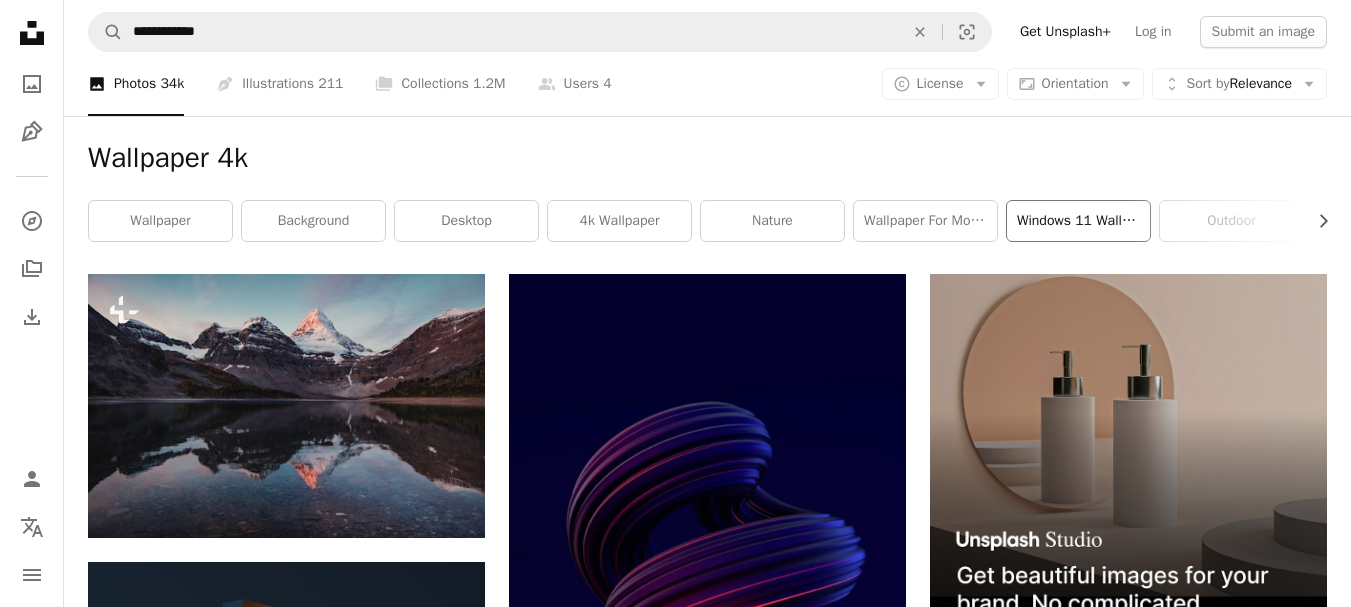 click on "windows 11 wallpaper" at bounding box center (1078, 221) 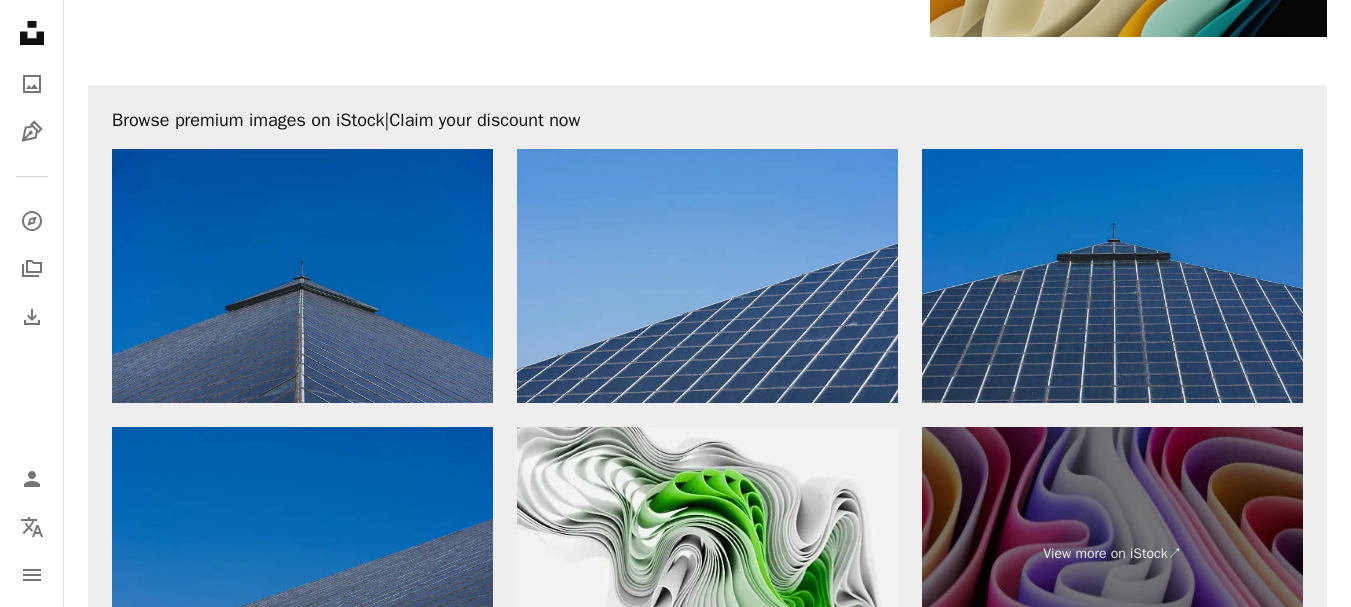 scroll, scrollTop: 2700, scrollLeft: 0, axis: vertical 